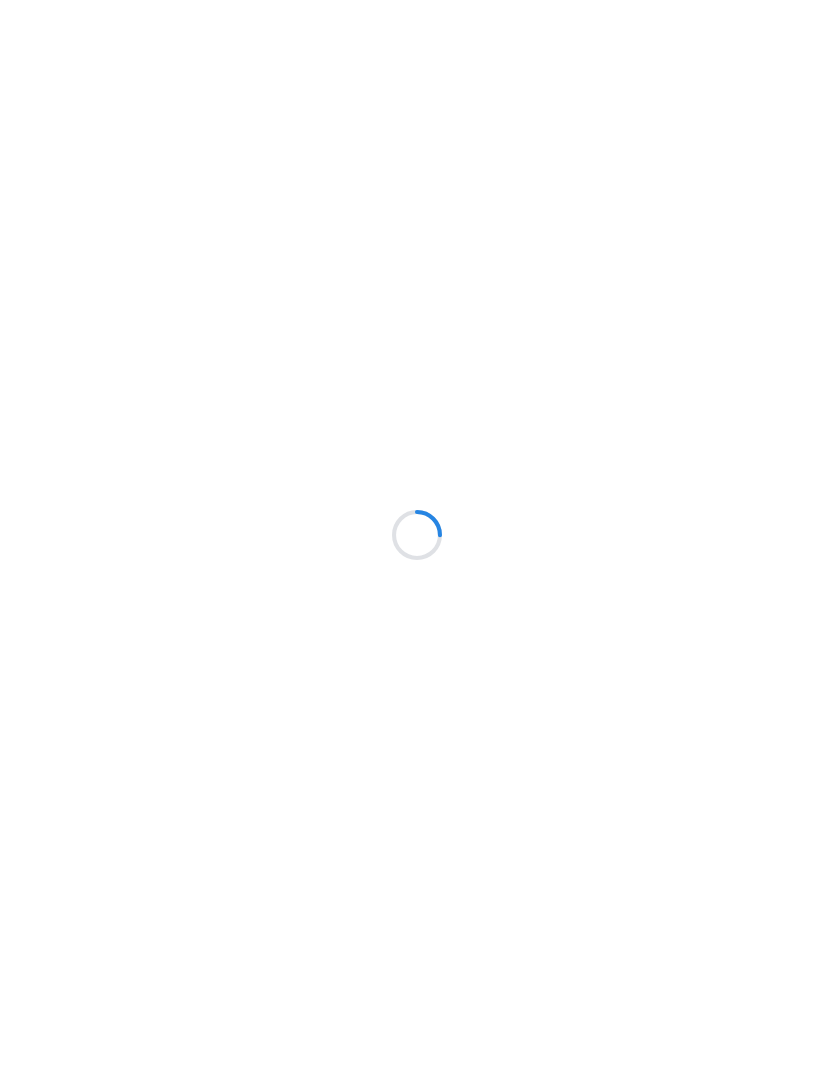 scroll, scrollTop: 0, scrollLeft: 0, axis: both 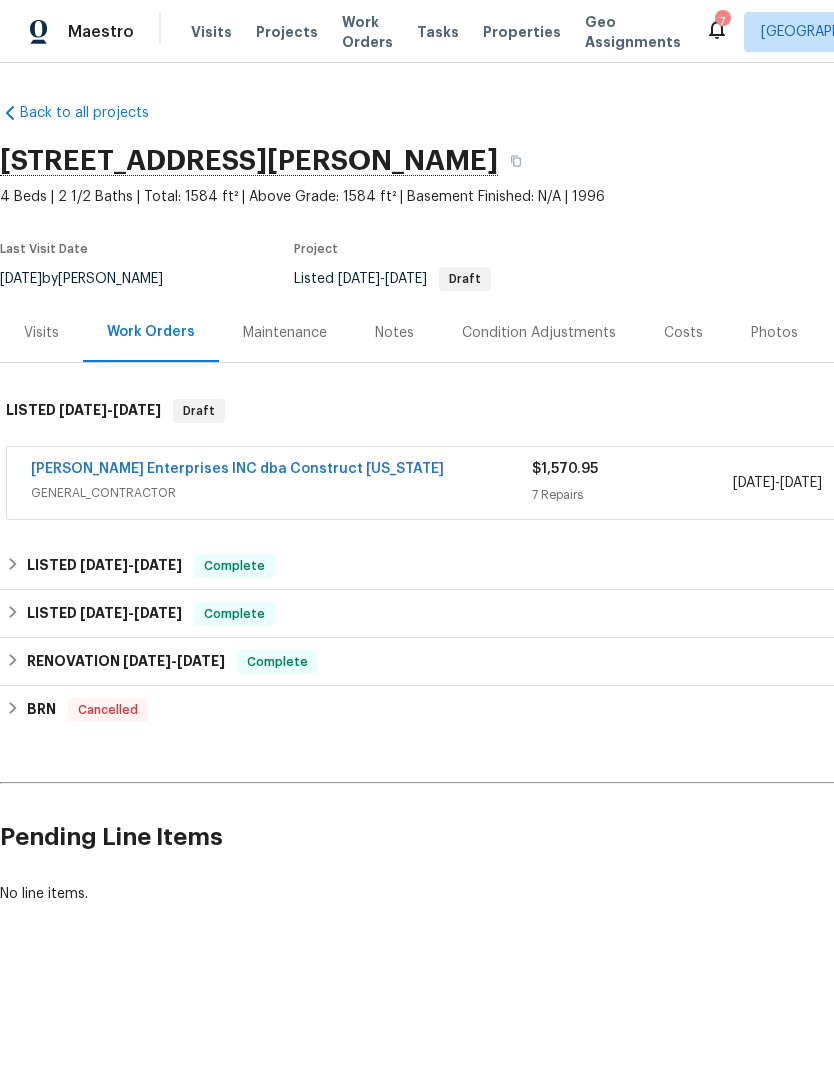 click on "Maintenance" at bounding box center [285, 333] 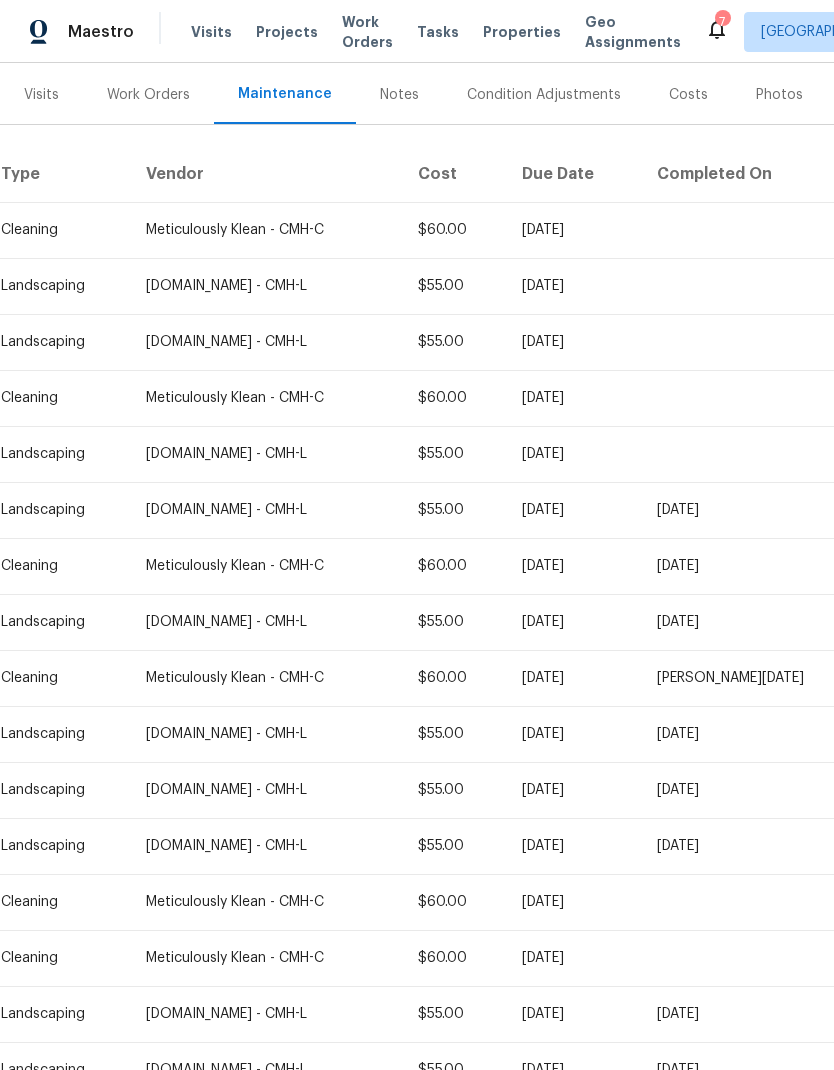 scroll, scrollTop: 238, scrollLeft: 0, axis: vertical 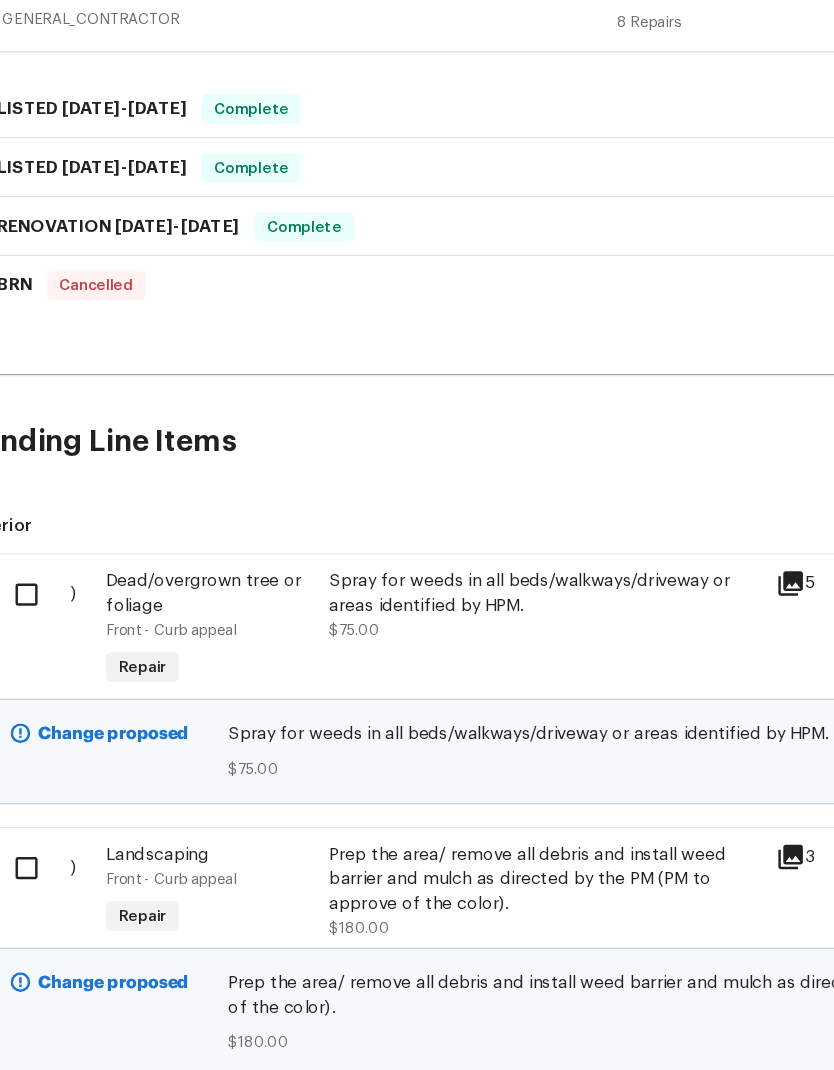 click at bounding box center (58, 600) 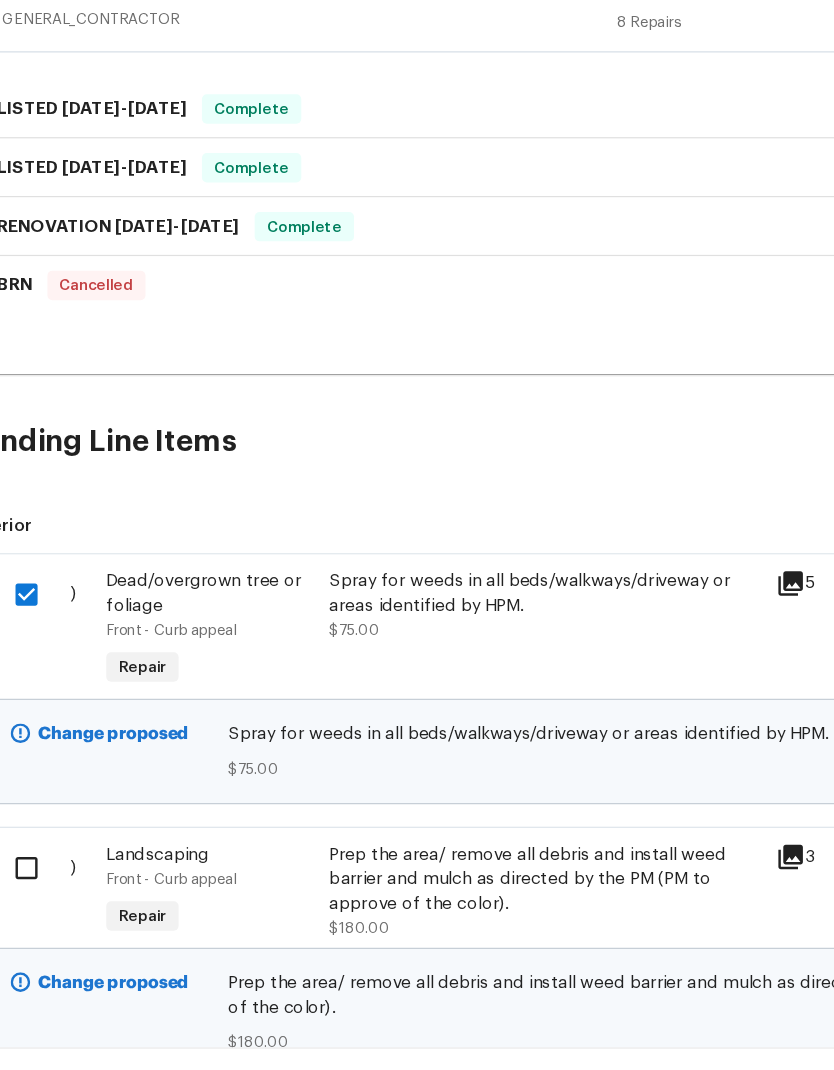 click at bounding box center (58, 823) 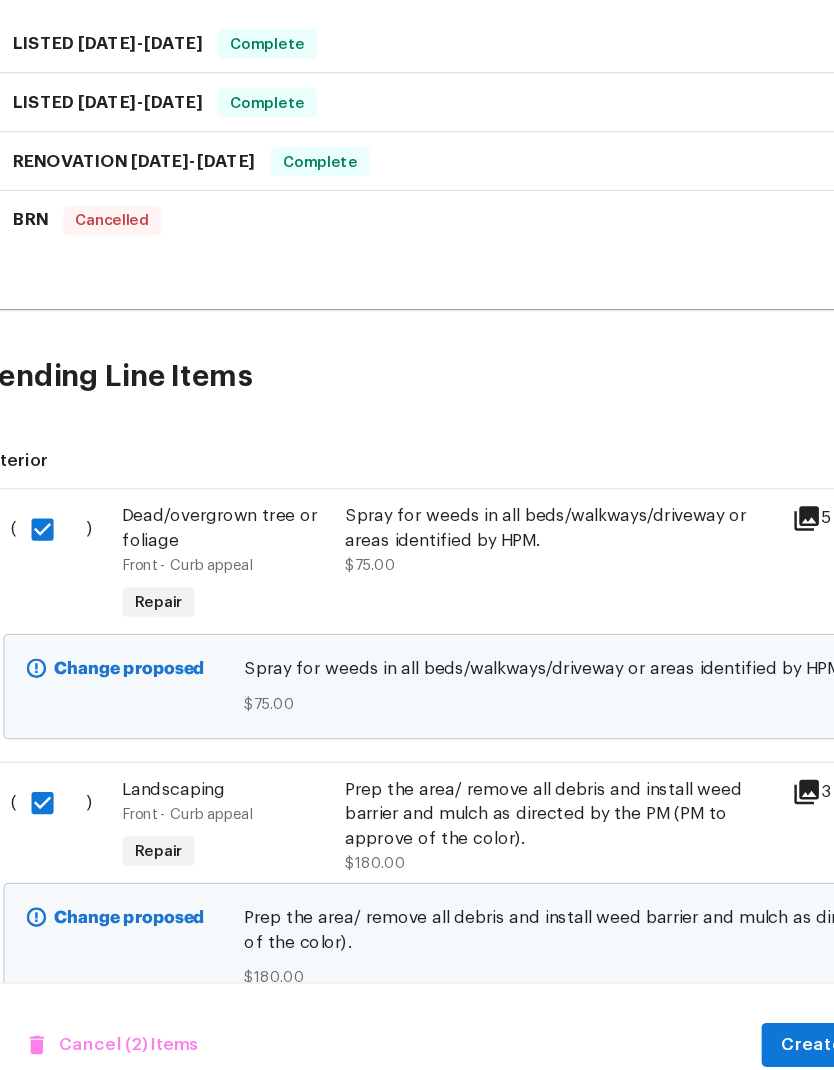 scroll, scrollTop: 80, scrollLeft: 0, axis: vertical 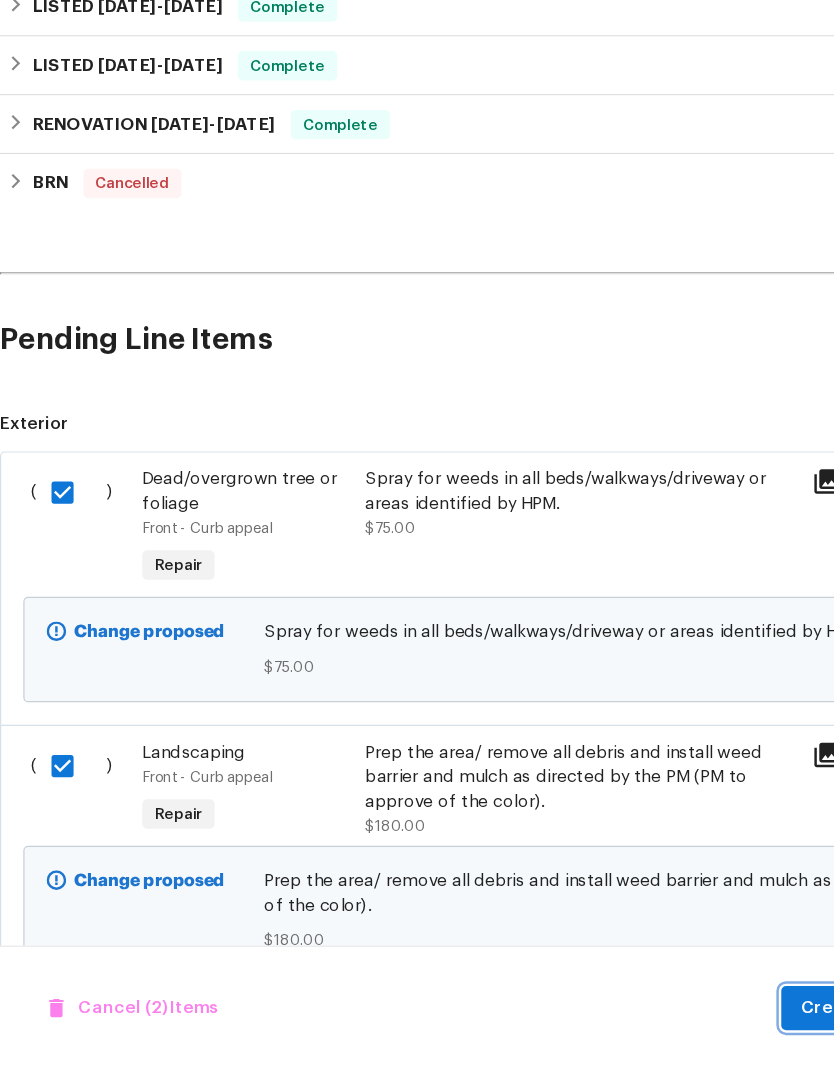 click on "Create Work Order" at bounding box center (719, 1020) 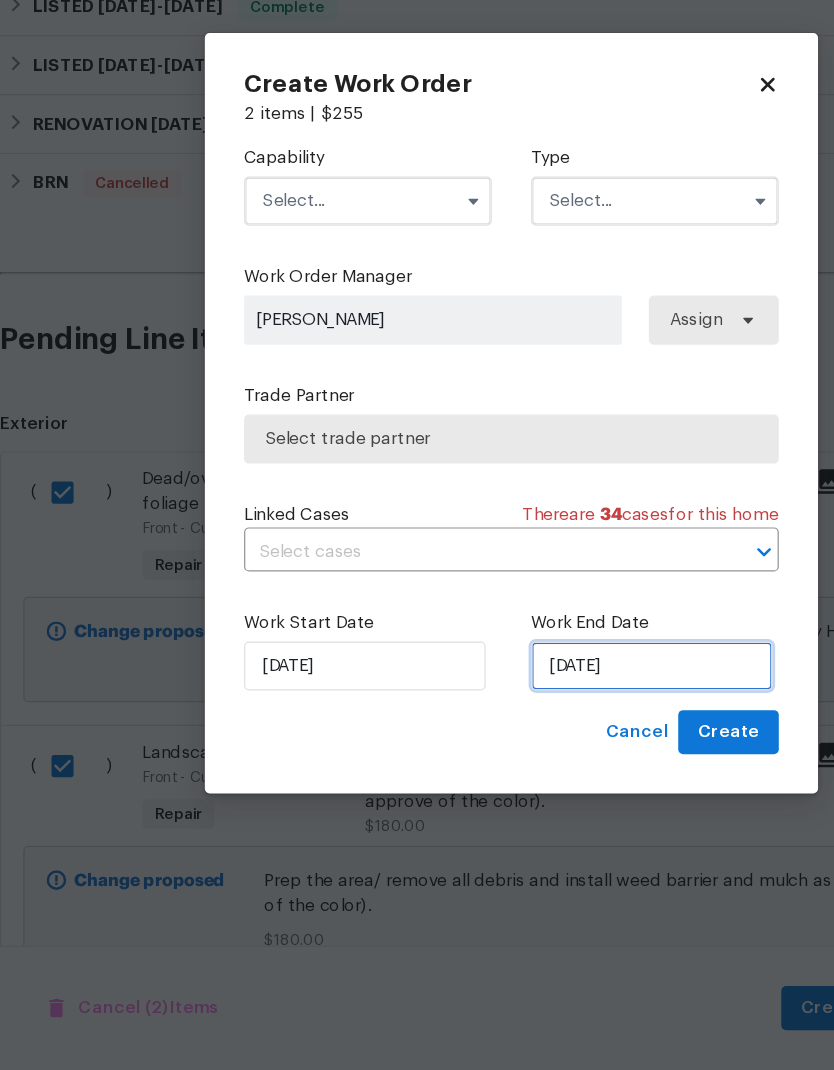 click on "[DATE]" at bounding box center (531, 741) 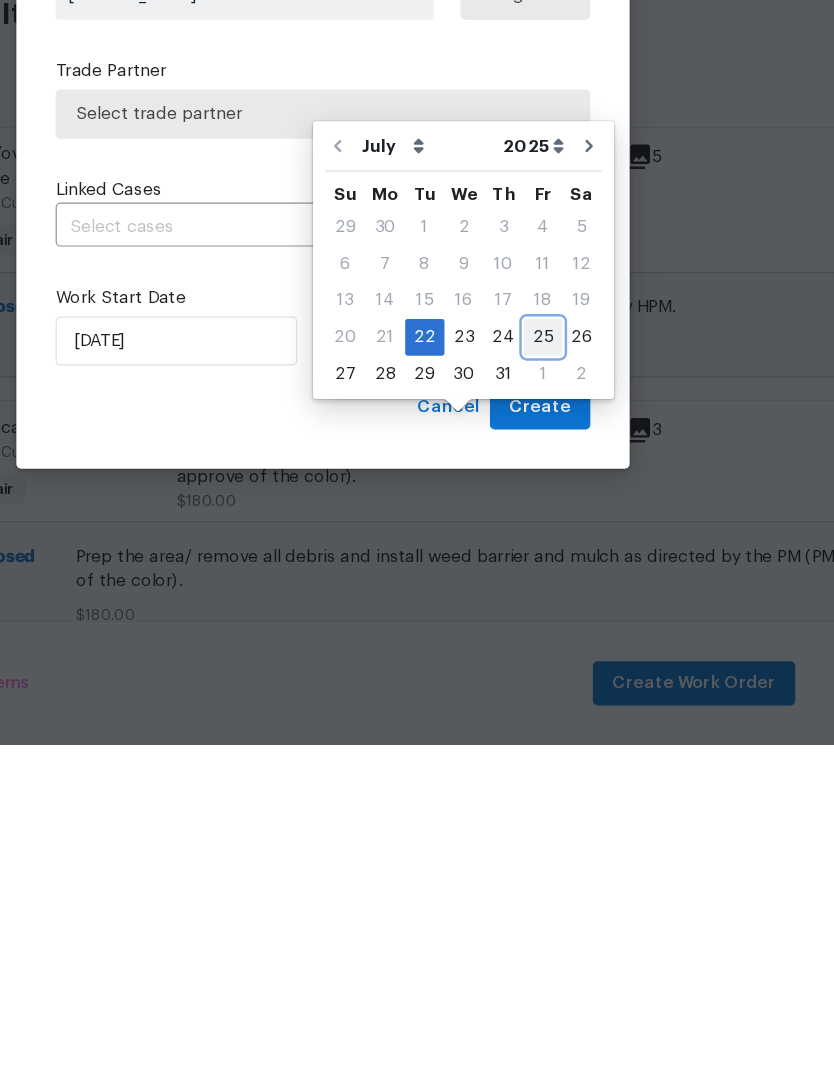 click on "25" at bounding box center [596, 738] 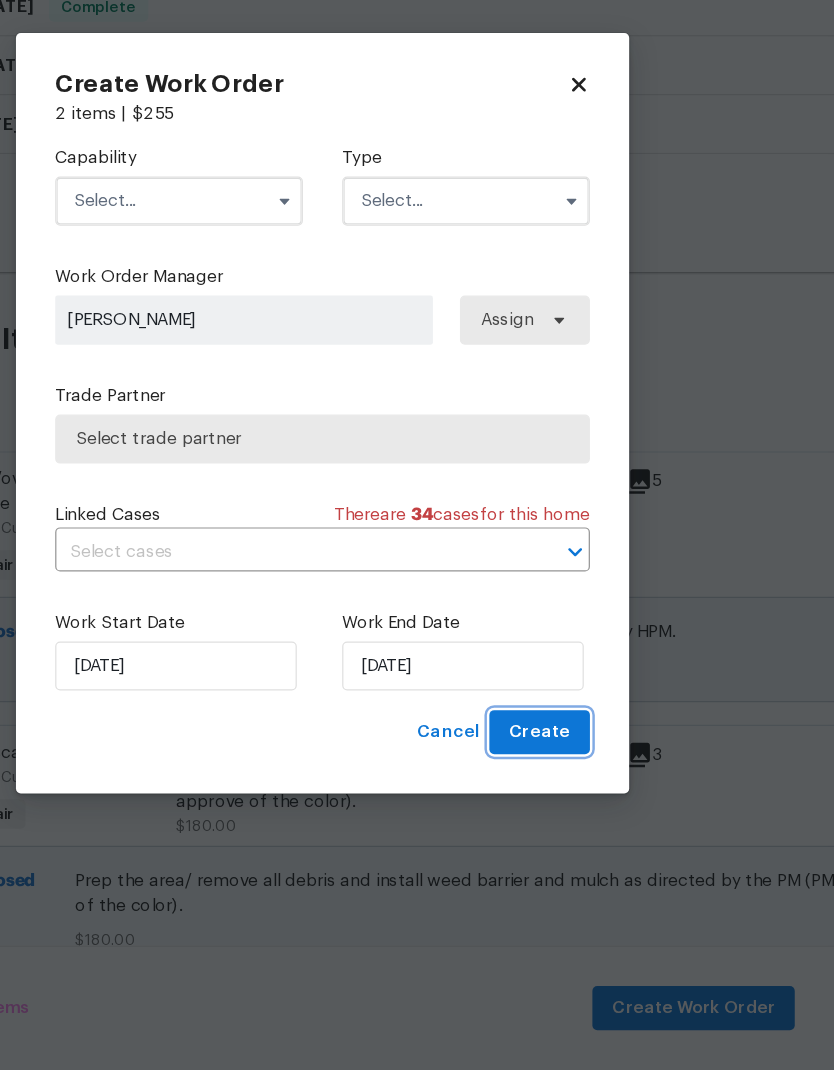 click on "Create" at bounding box center (594, 795) 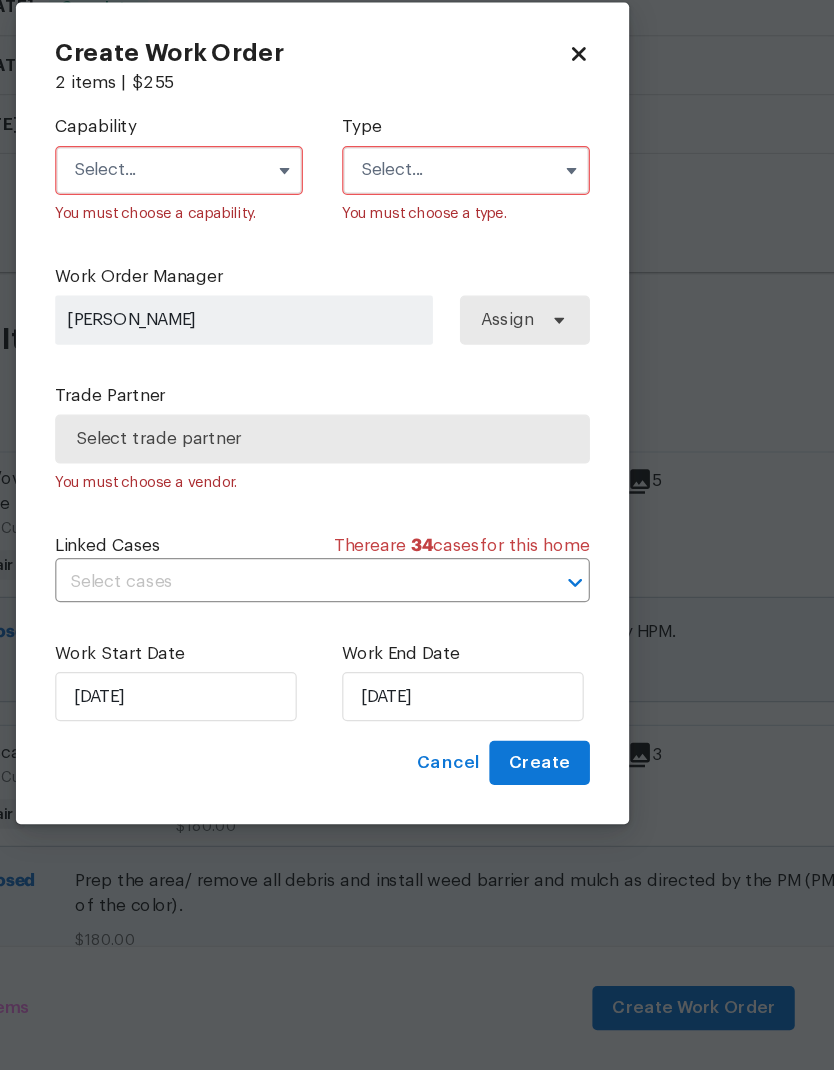 click at bounding box center (300, 337) 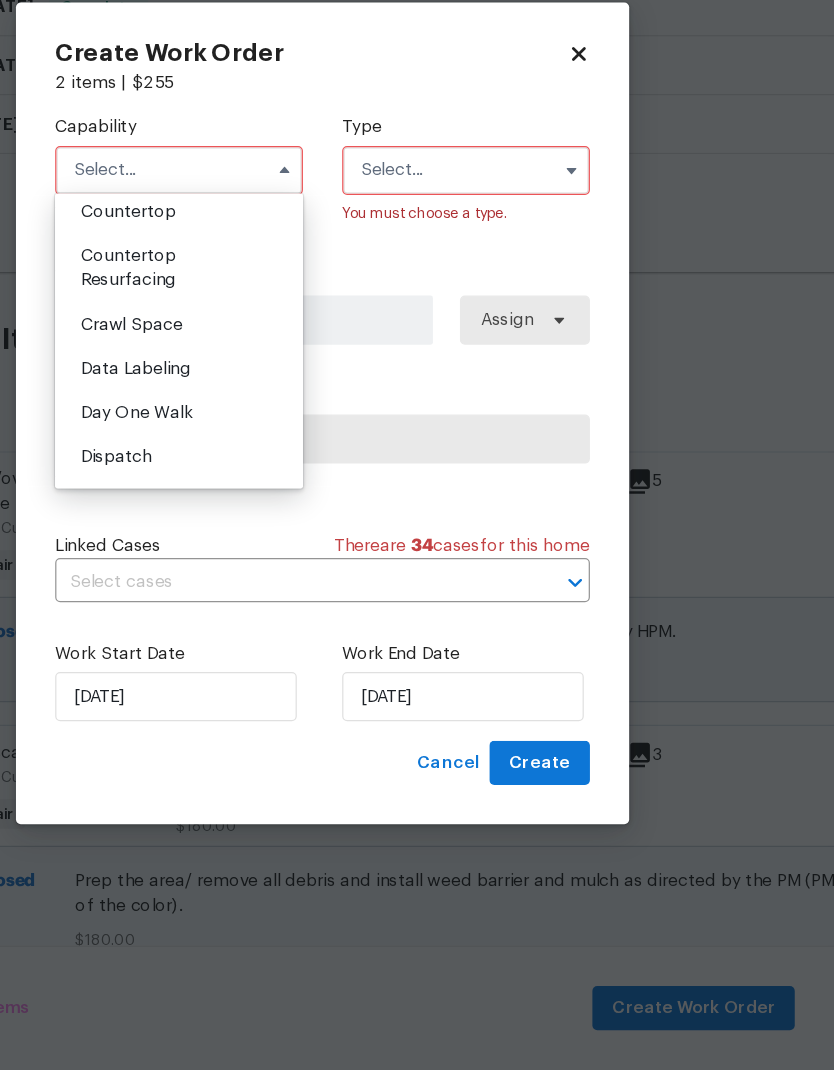 scroll, scrollTop: 407, scrollLeft: 0, axis: vertical 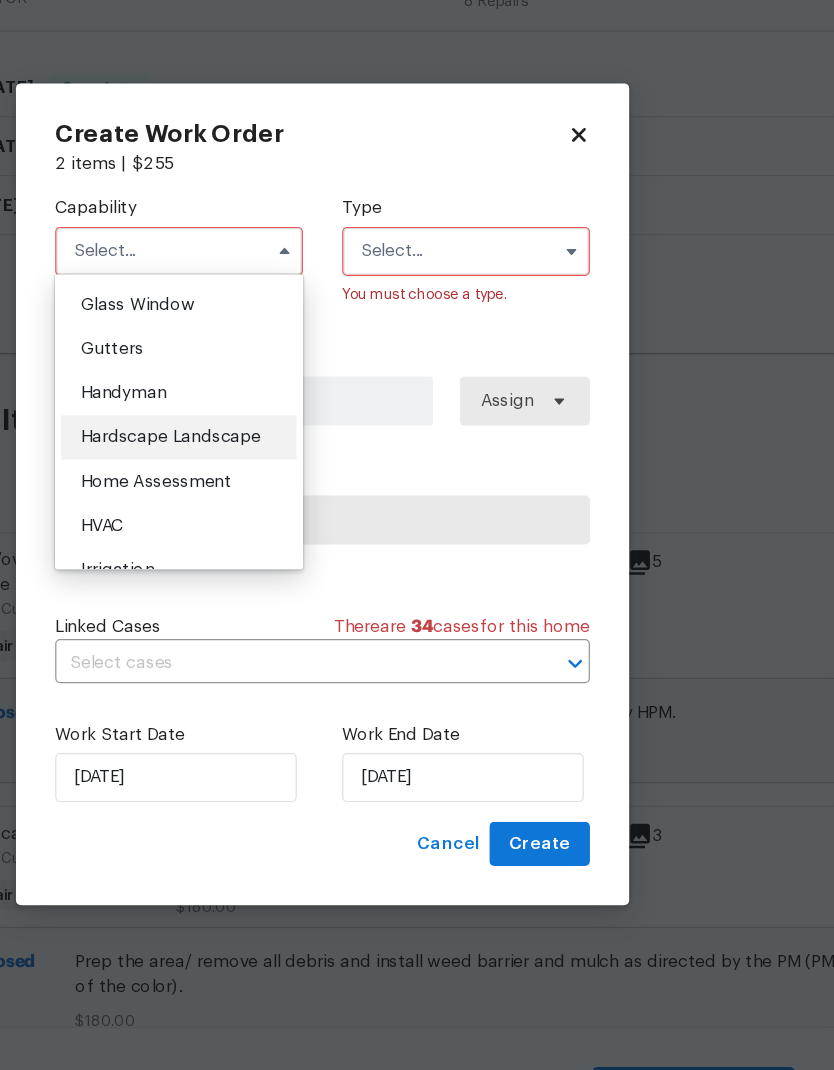 click on "Hardscape Landscape" at bounding box center (293, 489) 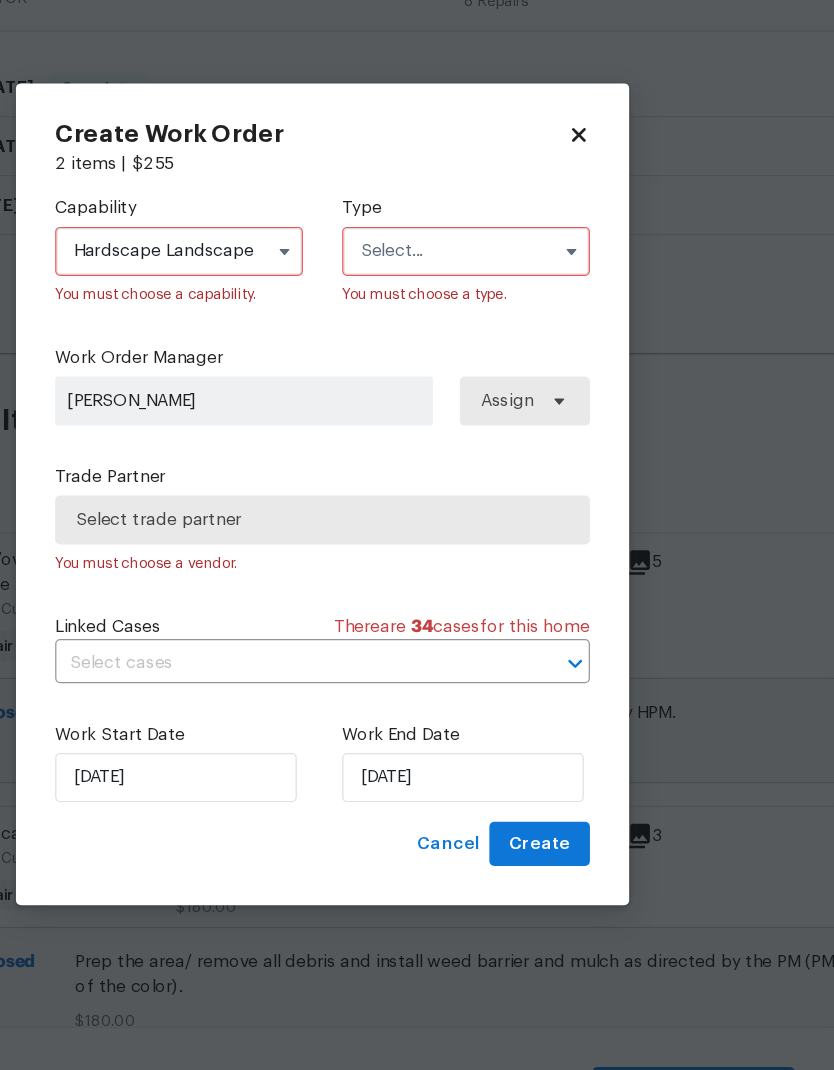 click at bounding box center (534, 337) 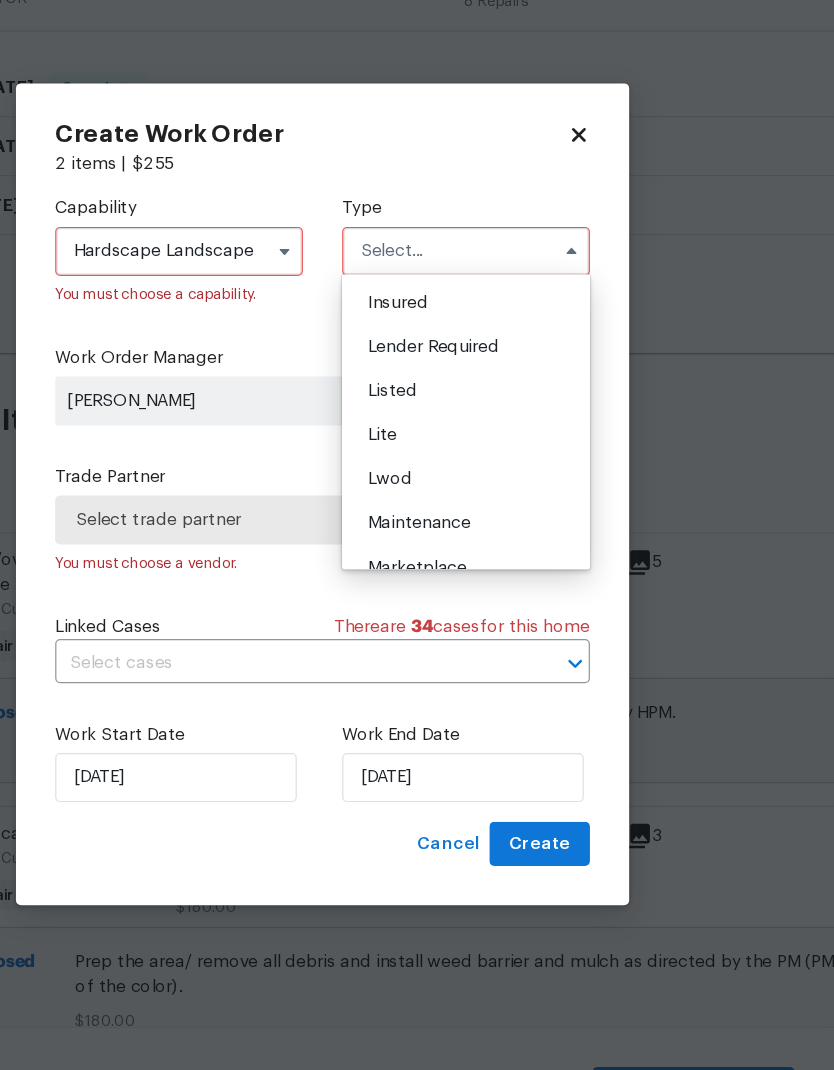 scroll, scrollTop: 147, scrollLeft: 0, axis: vertical 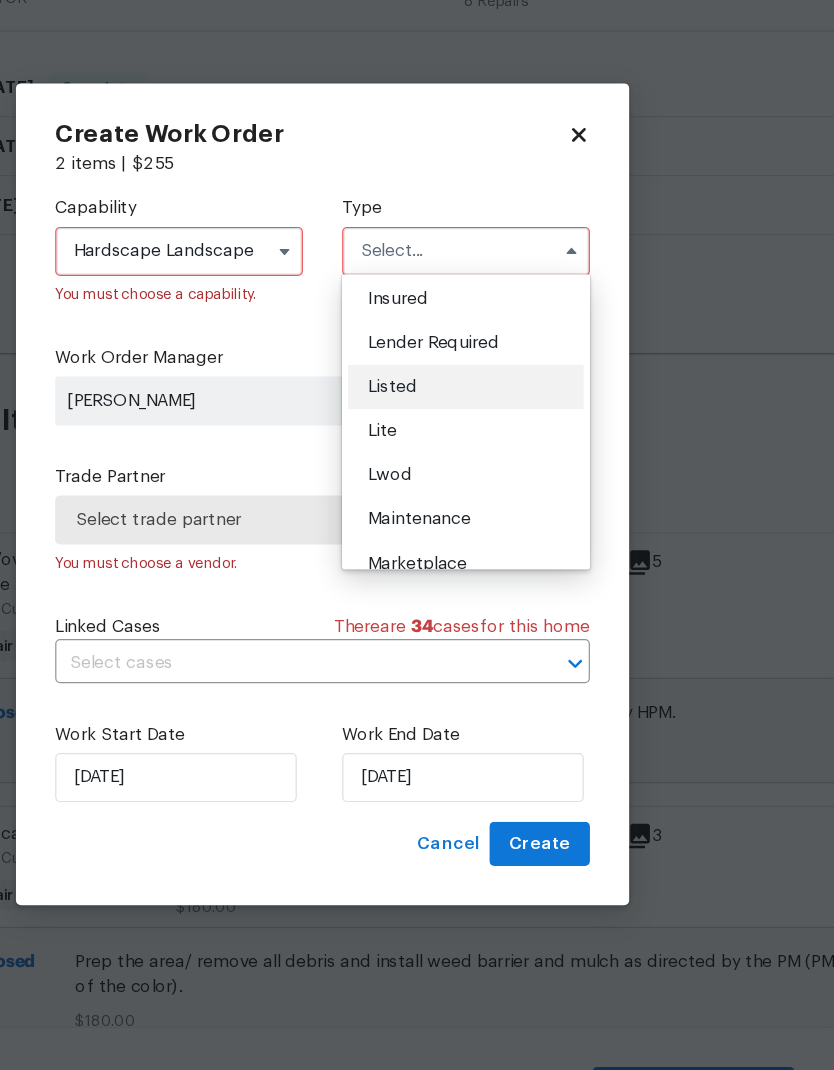 click on "Listed" at bounding box center [534, 448] 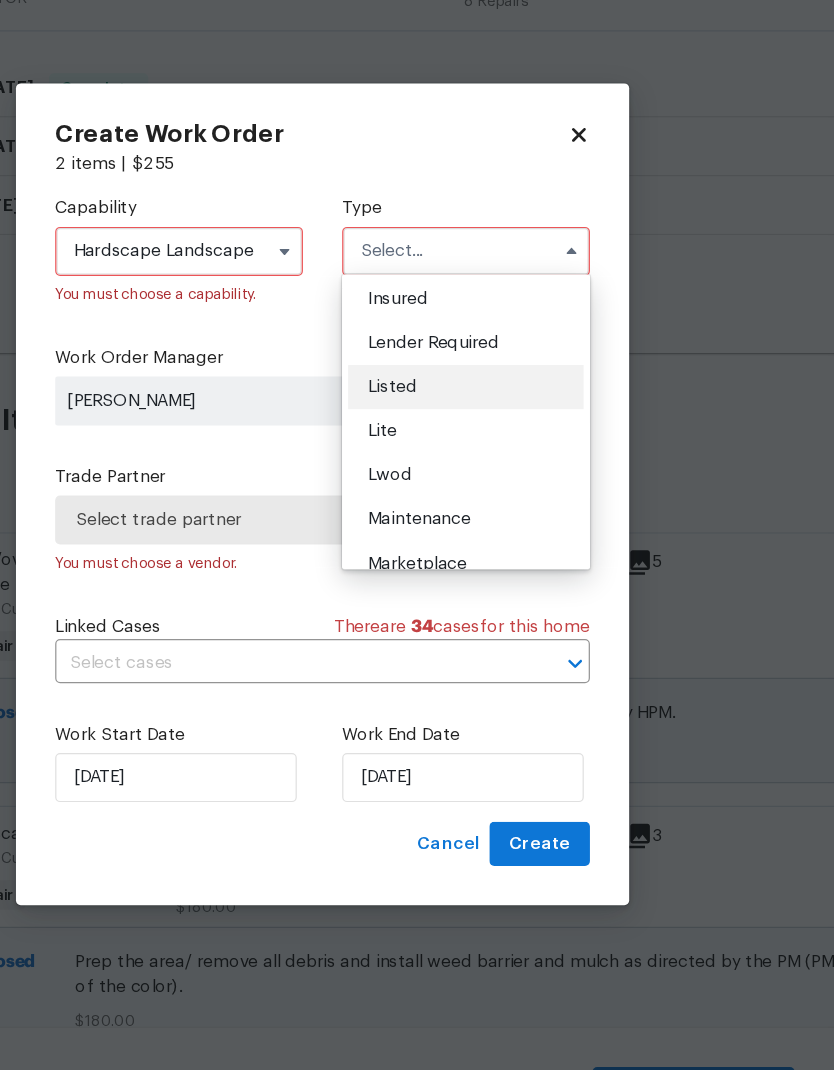 type on "Listed" 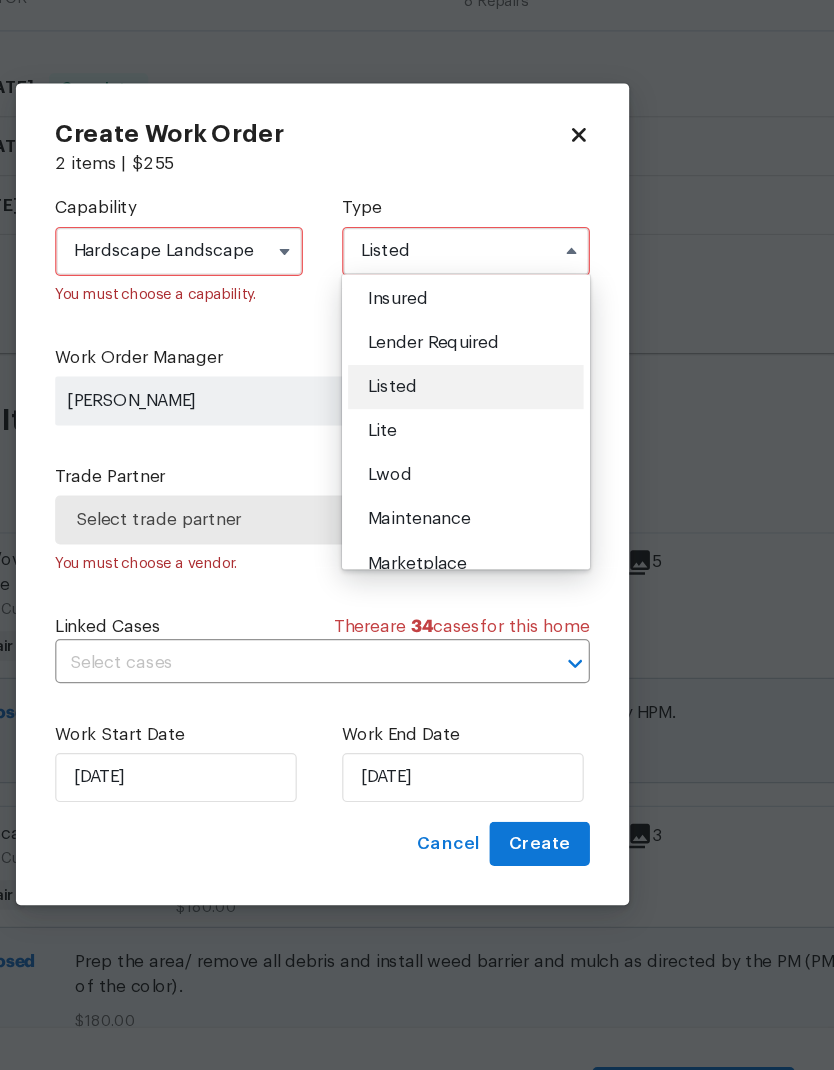 scroll, scrollTop: 0, scrollLeft: 0, axis: both 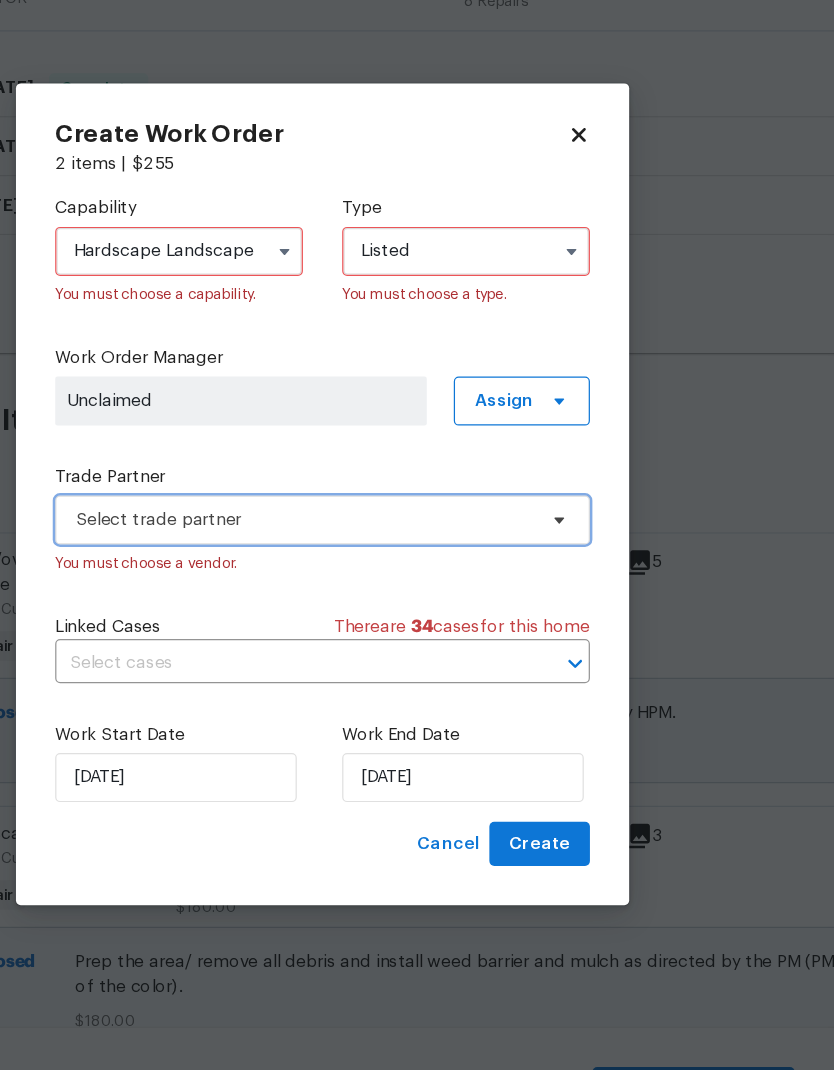 click on "Select trade partner" at bounding box center (402, 556) 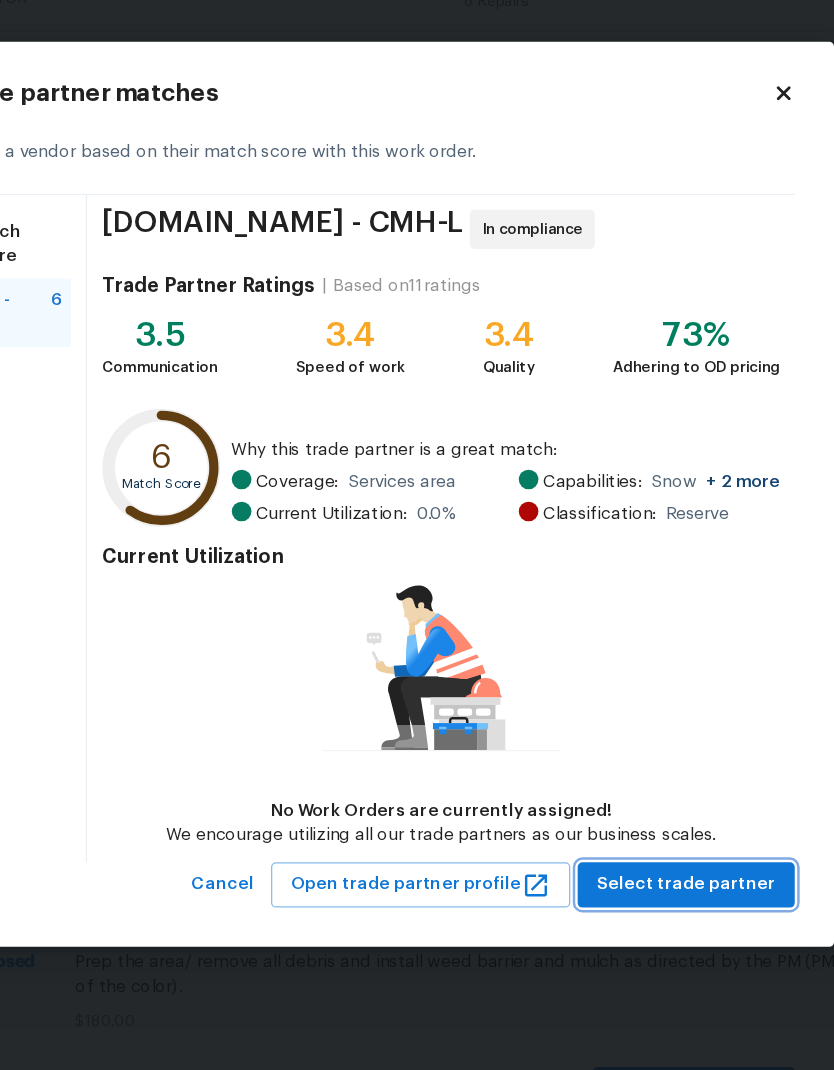 click on "Select trade partner" at bounding box center [713, 853] 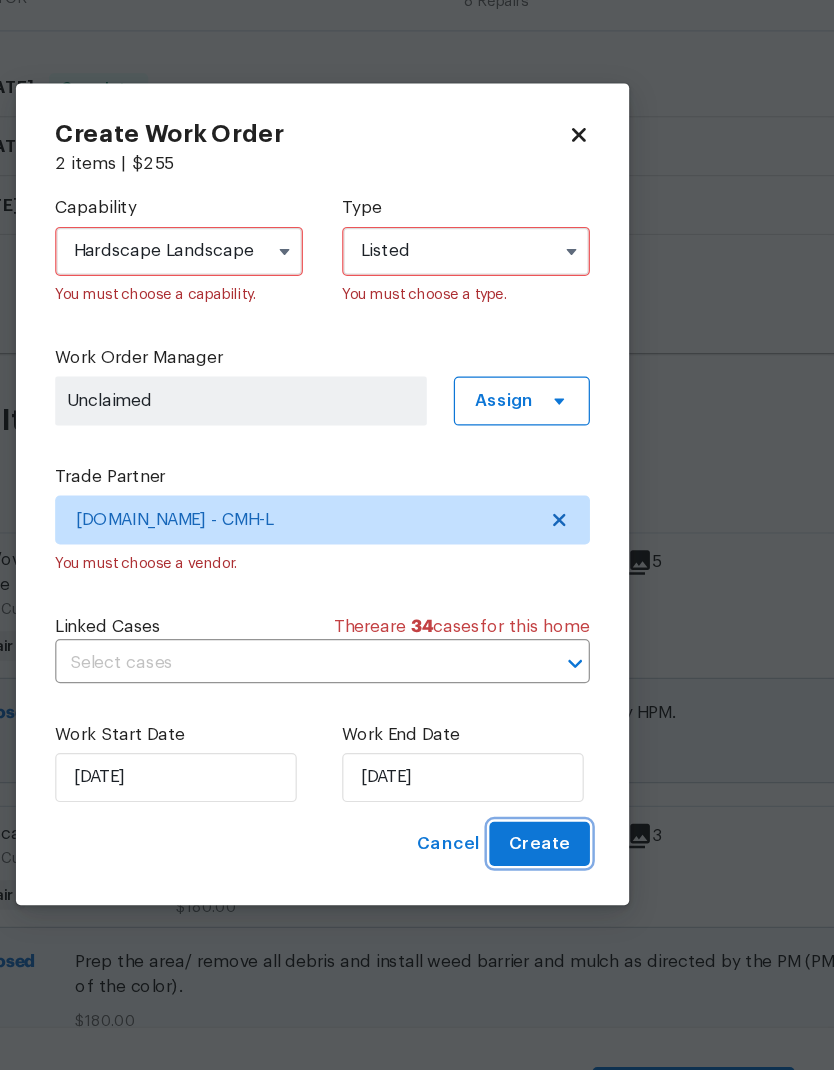 click on "Create" at bounding box center [594, 820] 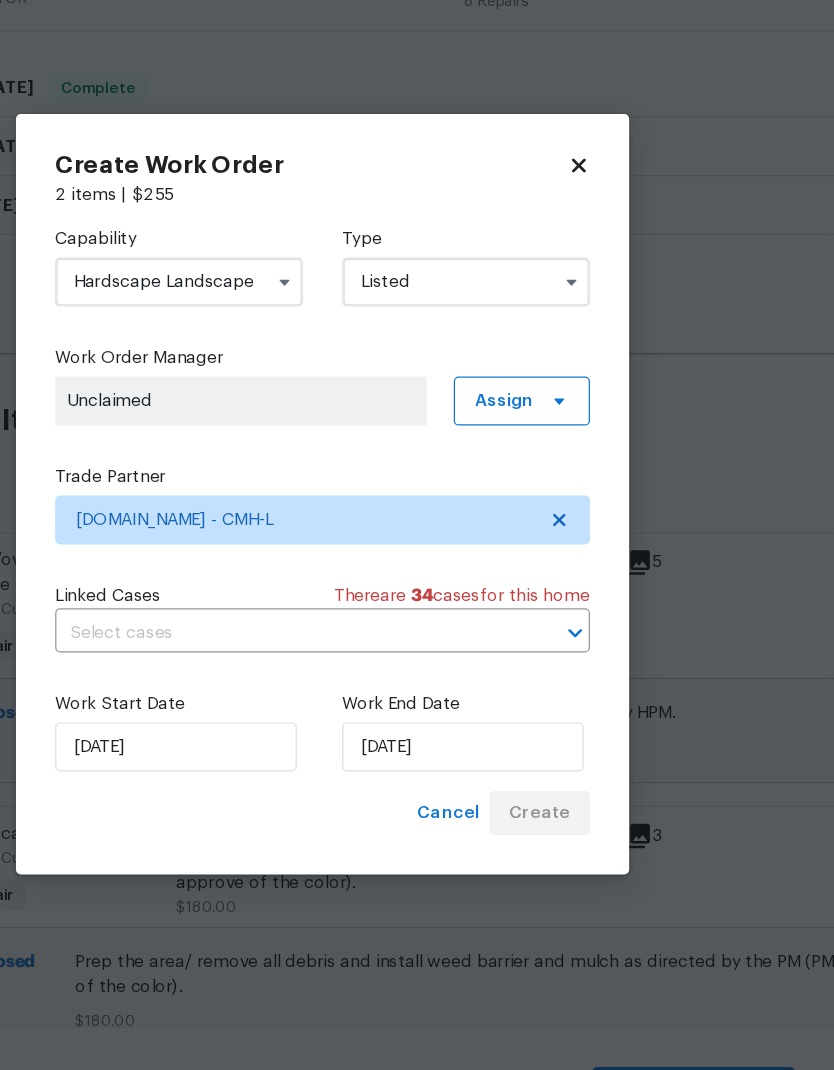 checkbox on "false" 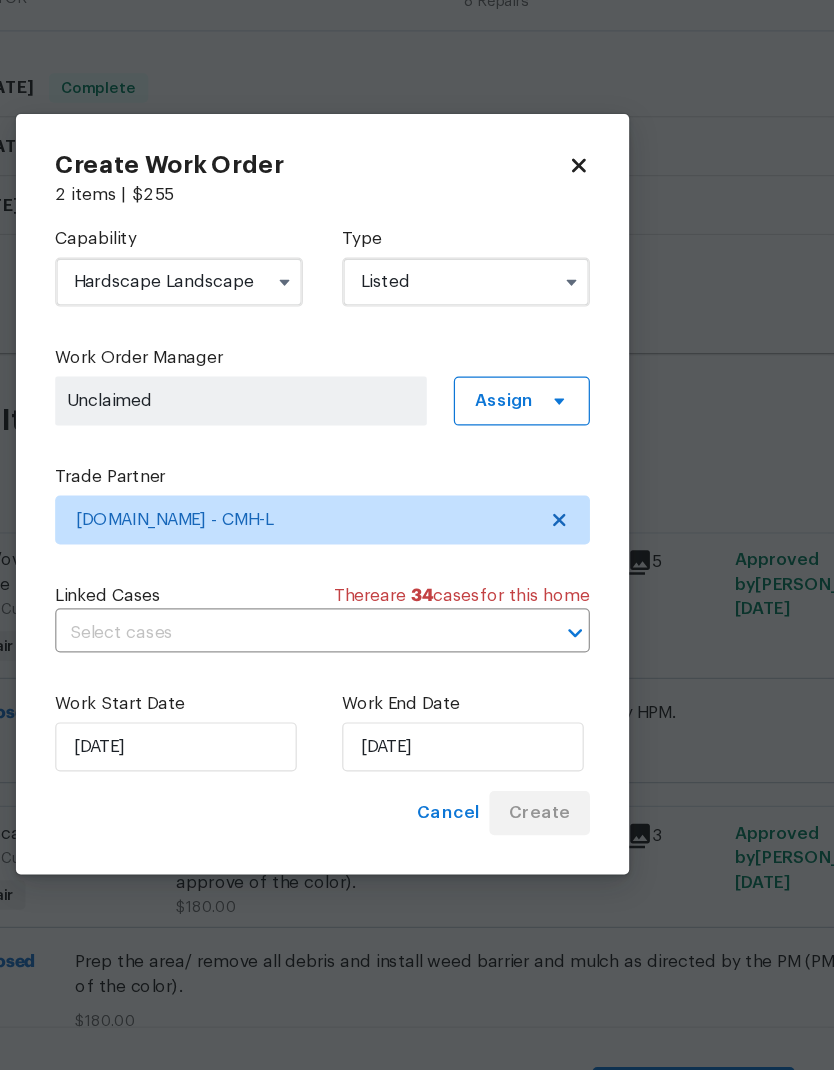 scroll, scrollTop: 42, scrollLeft: 0, axis: vertical 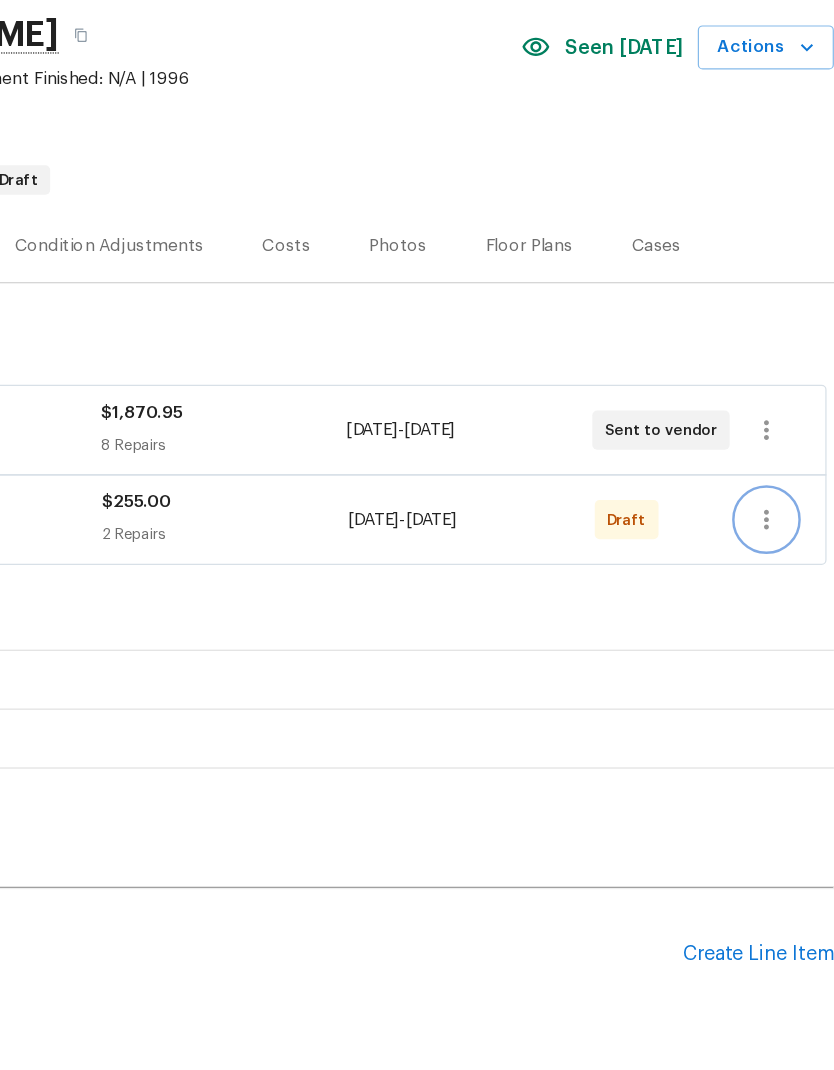 click 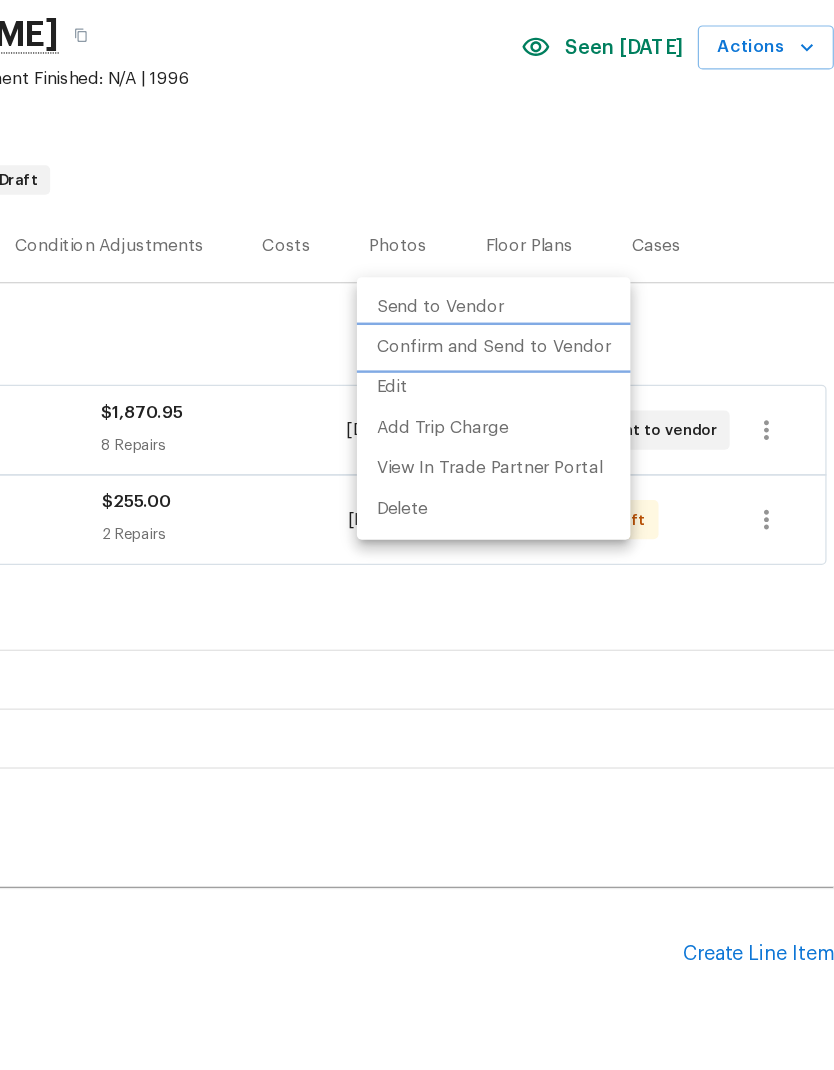 click on "Confirm and Send to Vendor" at bounding box center [556, 415] 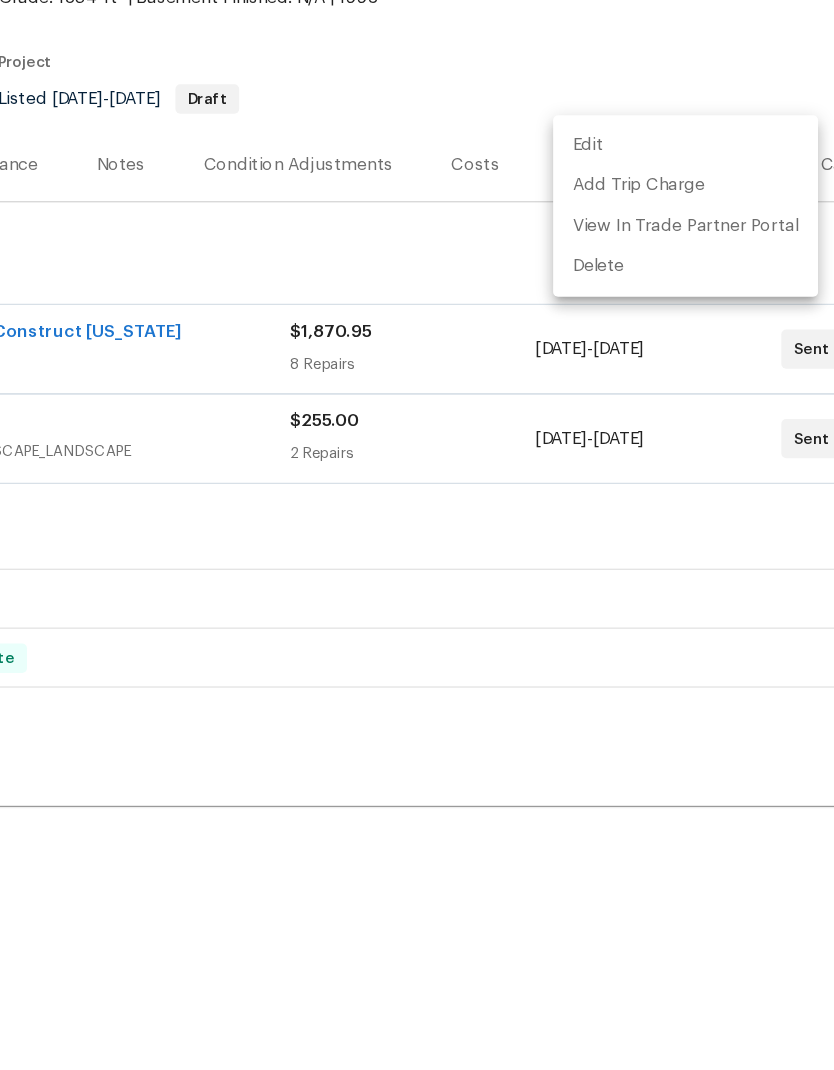 click at bounding box center [417, 535] 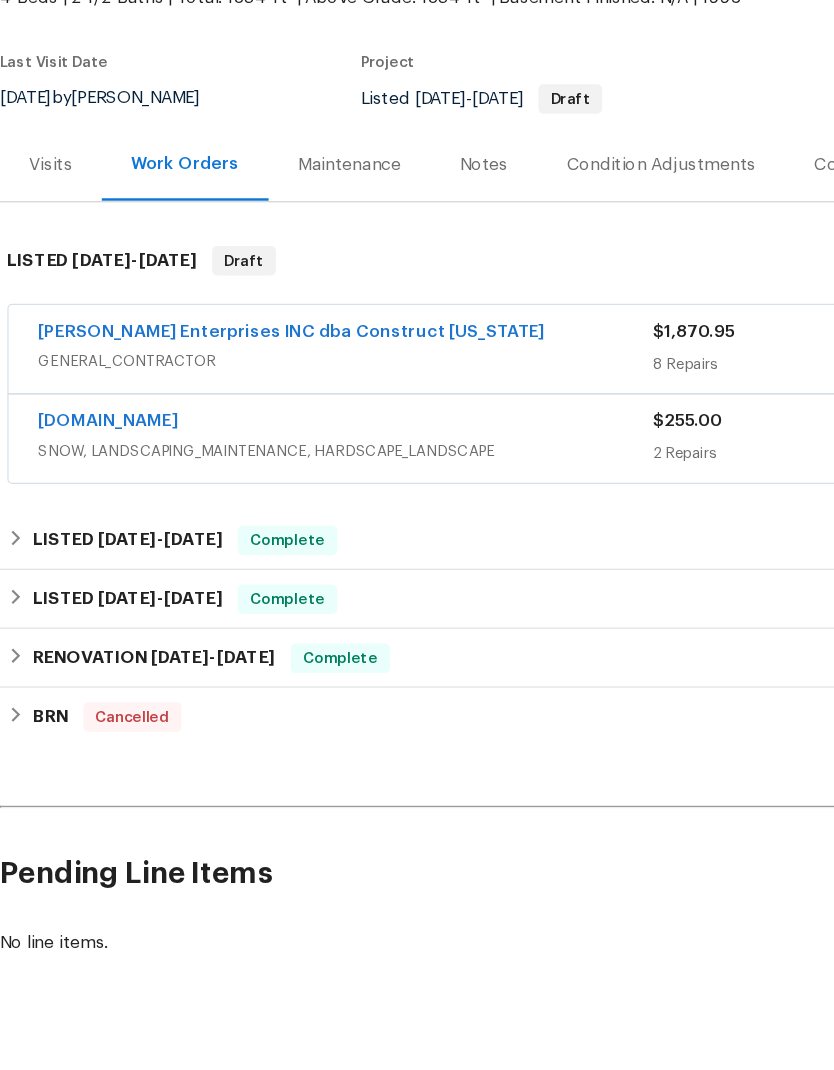 scroll, scrollTop: 0, scrollLeft: 0, axis: both 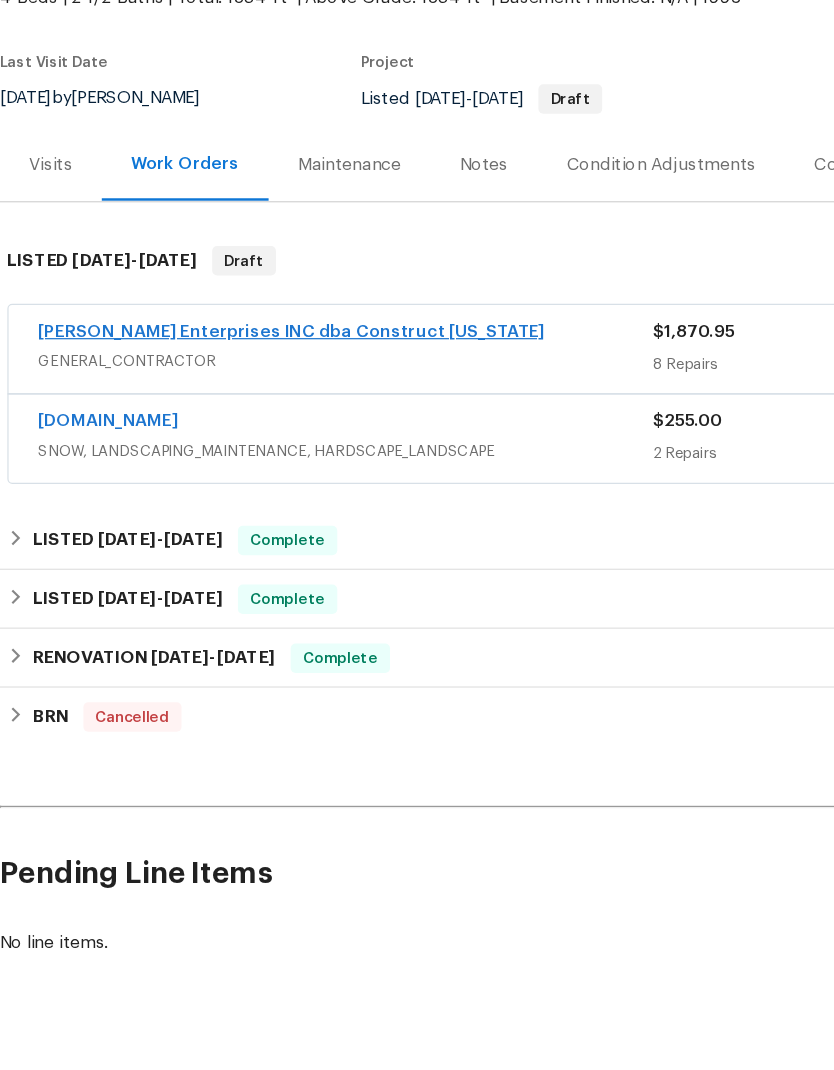 click on "[PERSON_NAME] Enterprises INC dba Construct [US_STATE]" at bounding box center [237, 469] 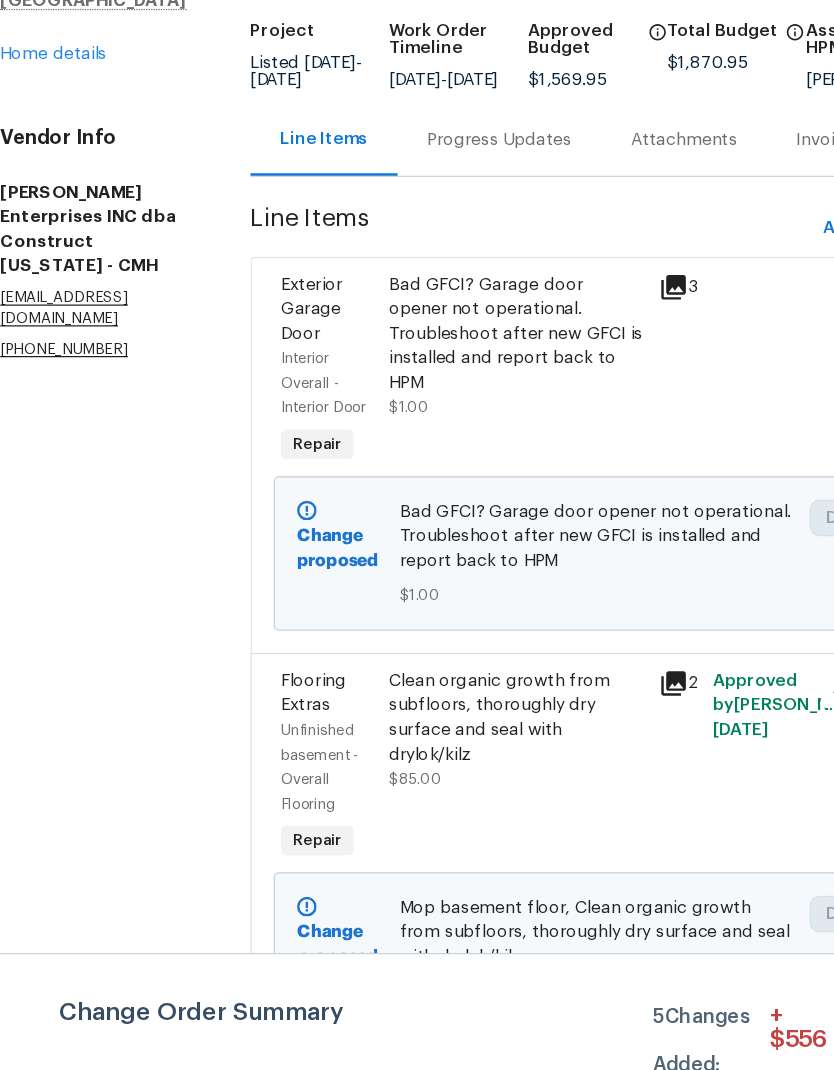 scroll, scrollTop: 0, scrollLeft: 31, axis: horizontal 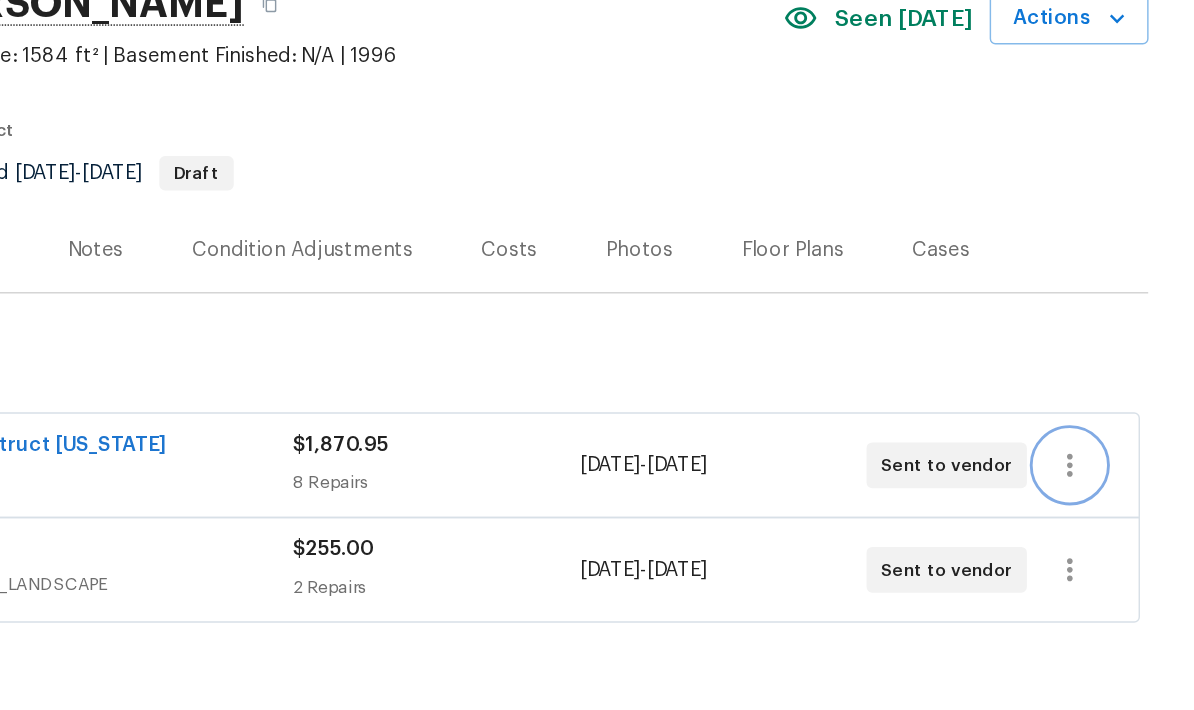 click 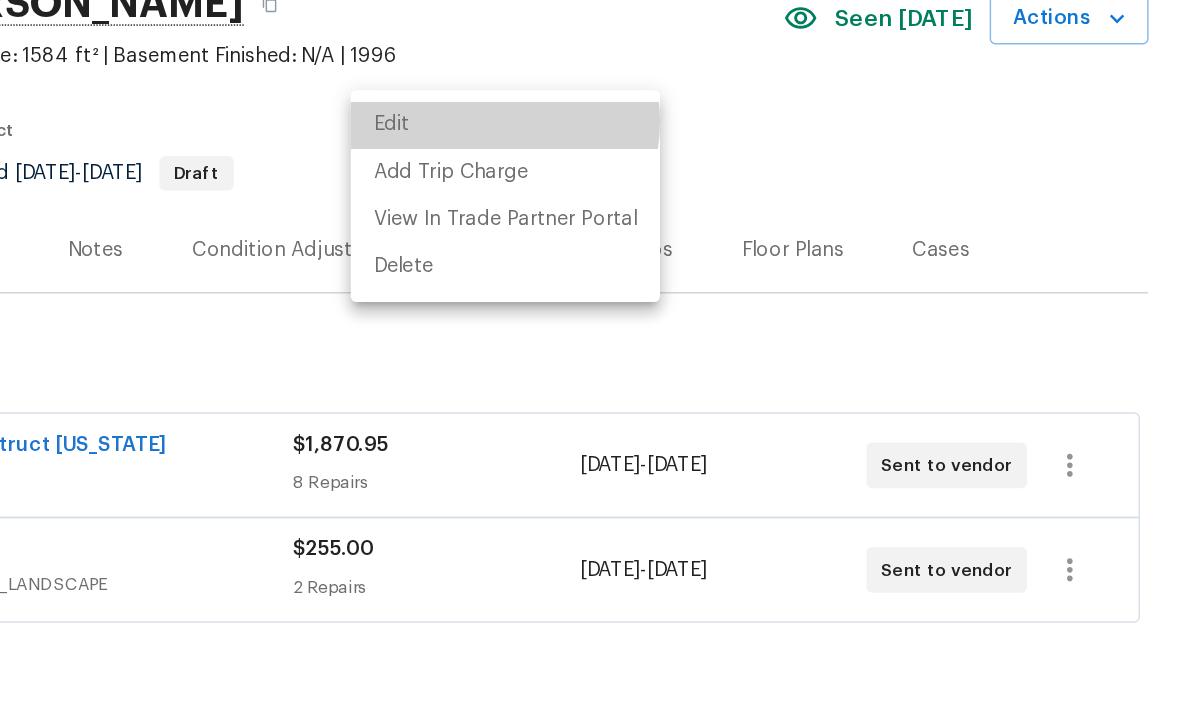 click on "Edit" at bounding box center (713, 245) 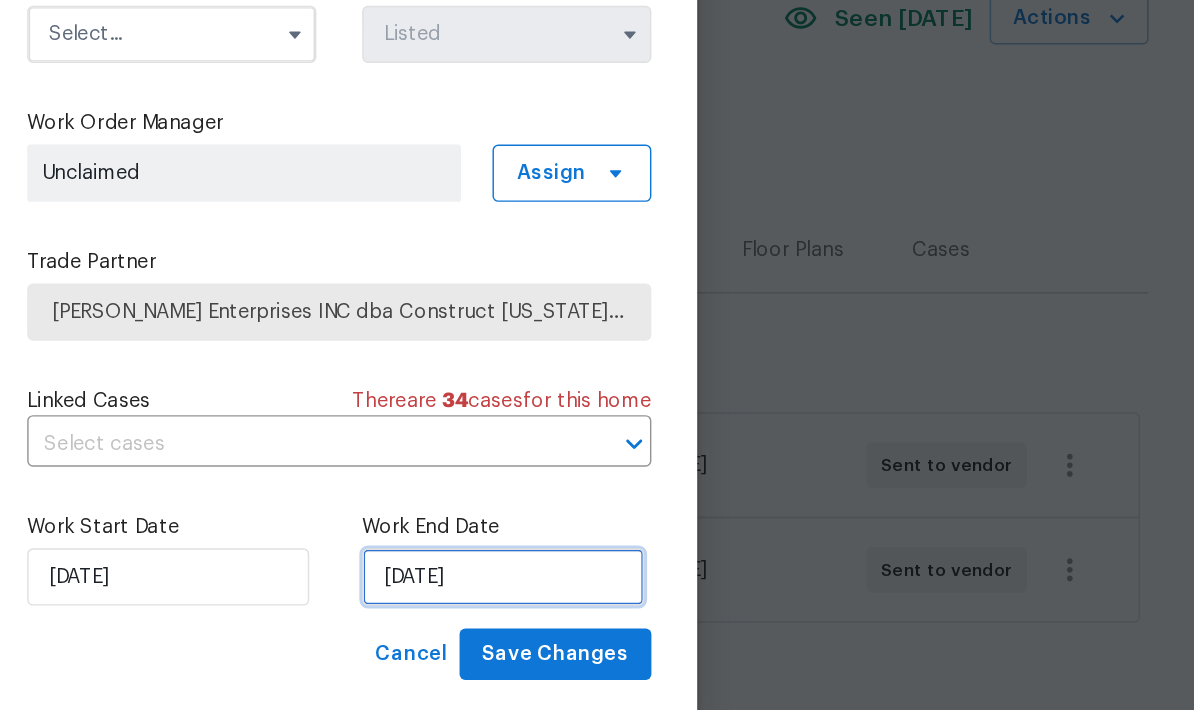 click on "6/1/2025" at bounding box center (711, 561) 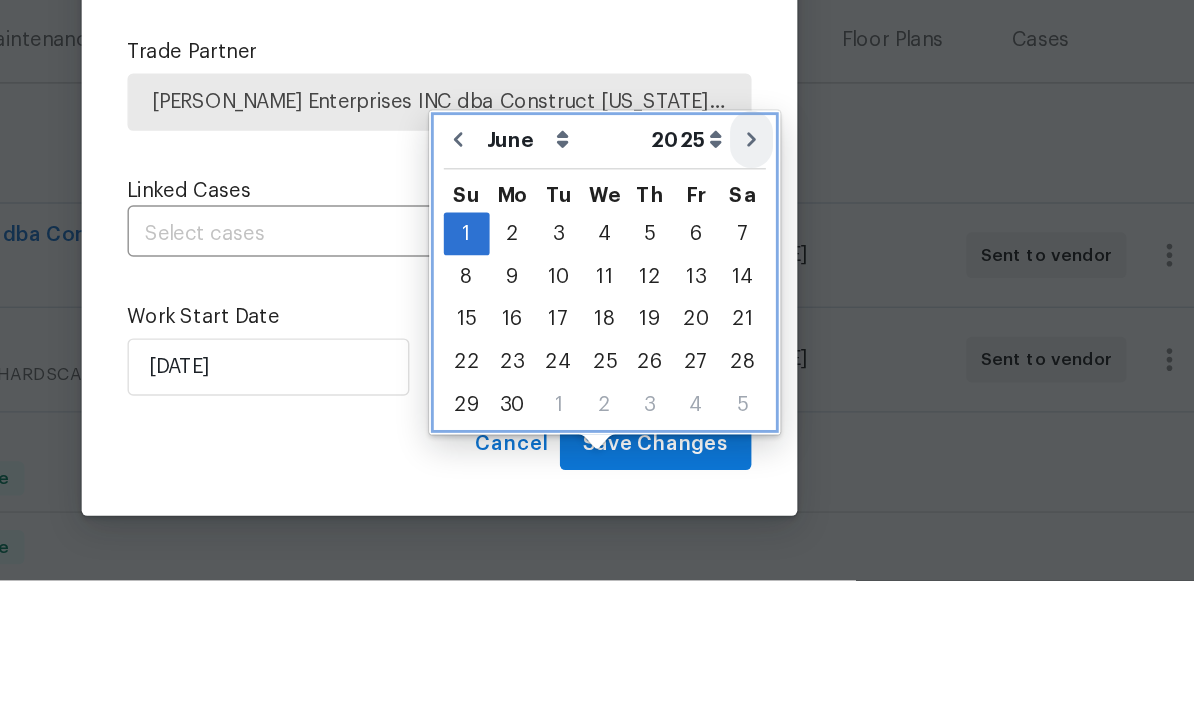 click 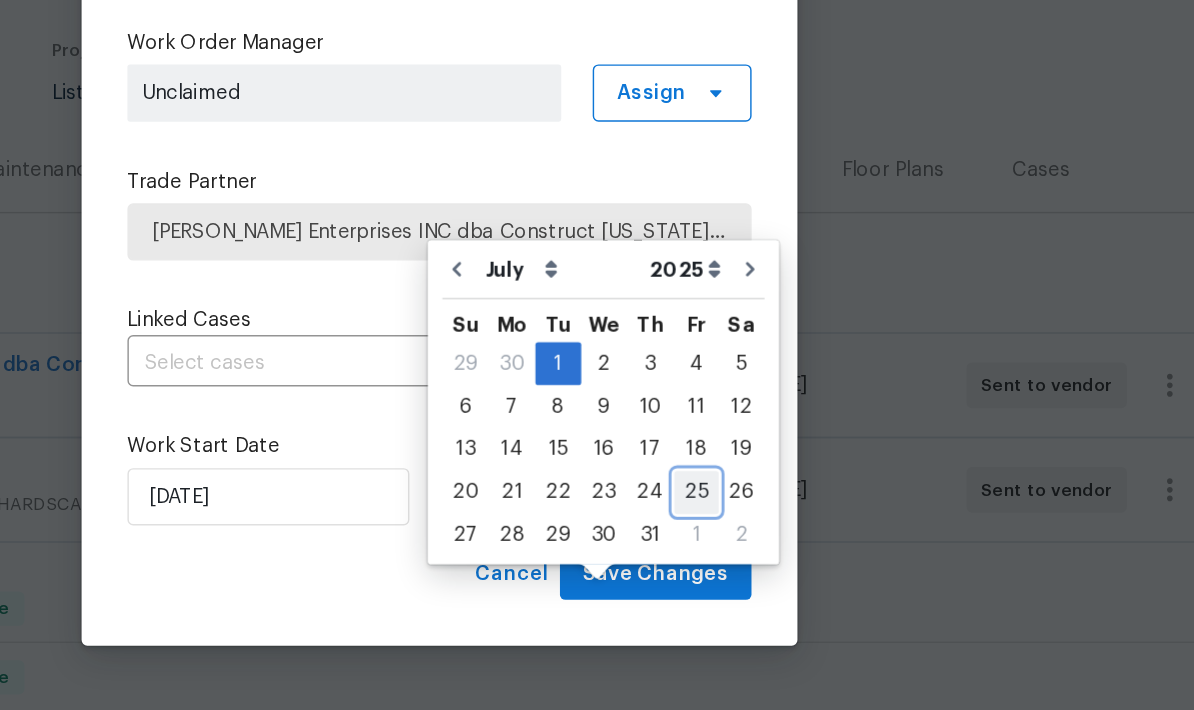 click on "25" at bounding box center (776, 558) 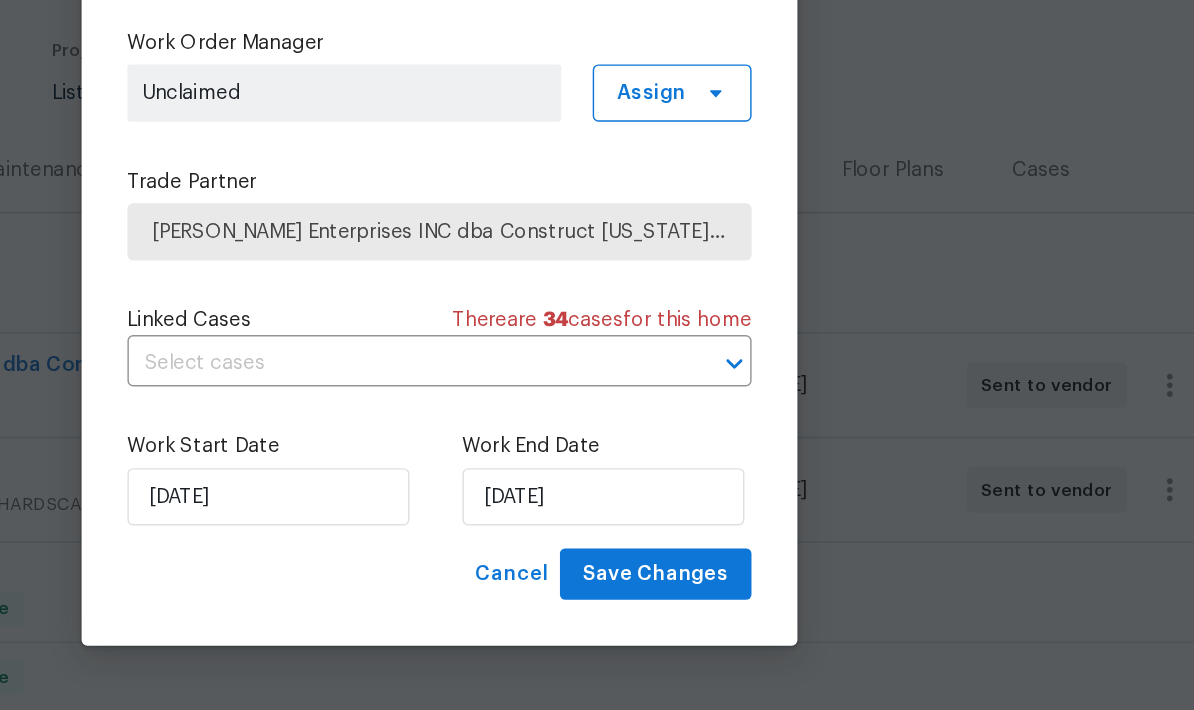 type on "[DATE]" 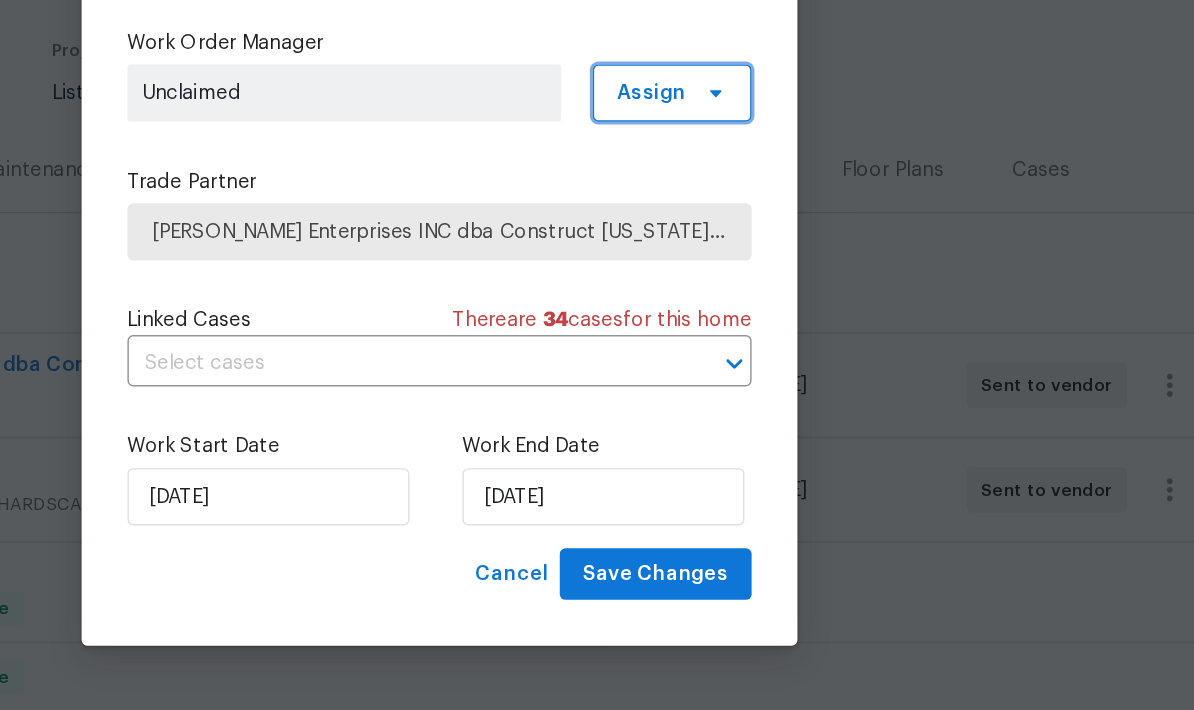 click on "Assign" at bounding box center [745, 279] 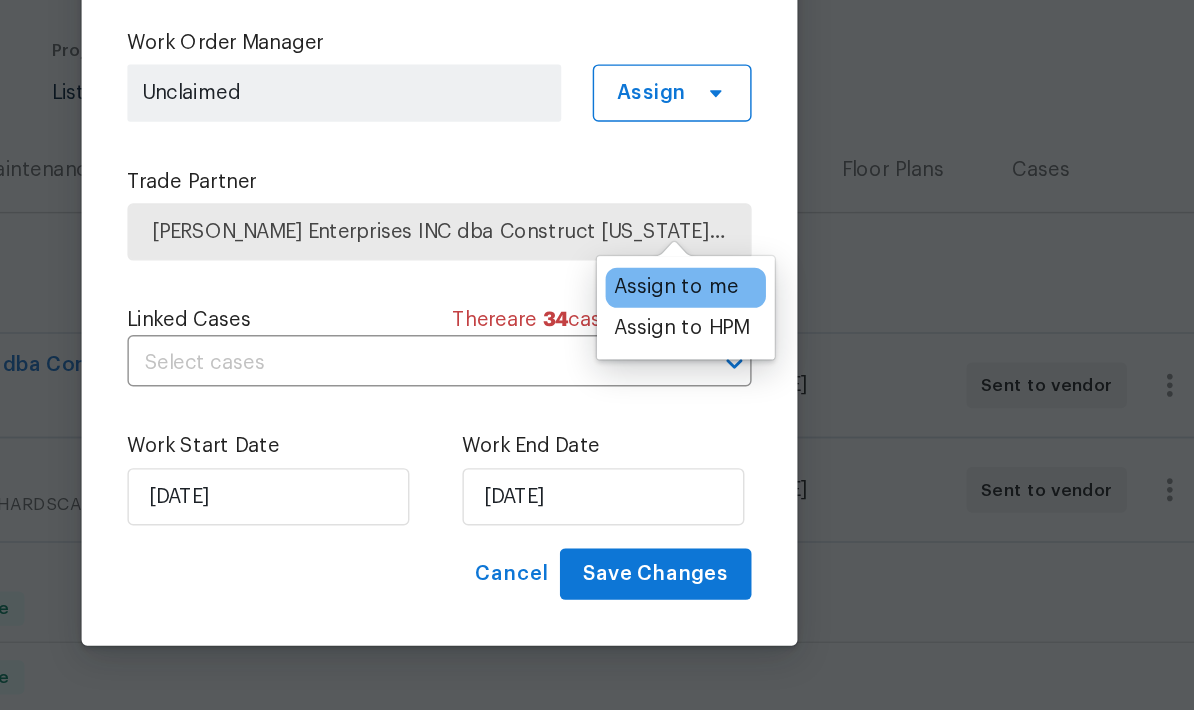 click on "Assign to me" at bounding box center [762, 415] 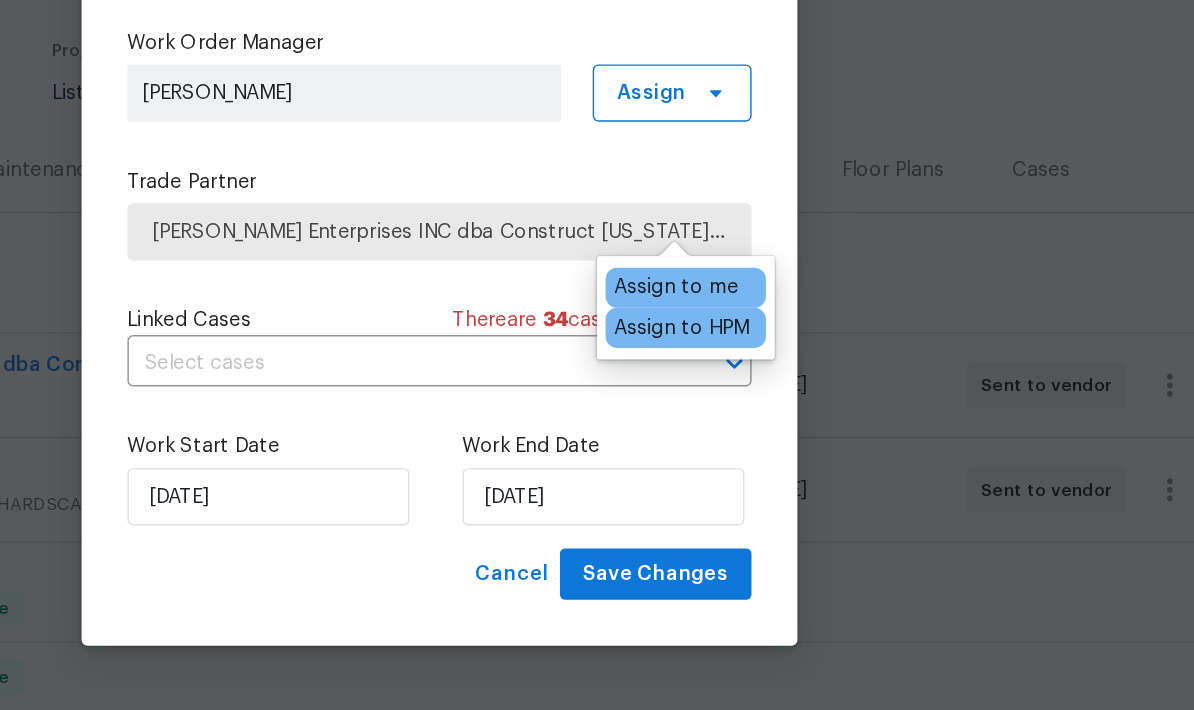 click on "Capability   Type   Listed Work Order Manager   Keith Hollingsworth Assign Trade Partner   Strick Enterprises INC dba Construct Ohio - CMH Linked Cases There  are   34  case s  for this home   ​ Work Start Date   5/29/2025 Work End Date   7/25/2025" at bounding box center (597, 359) 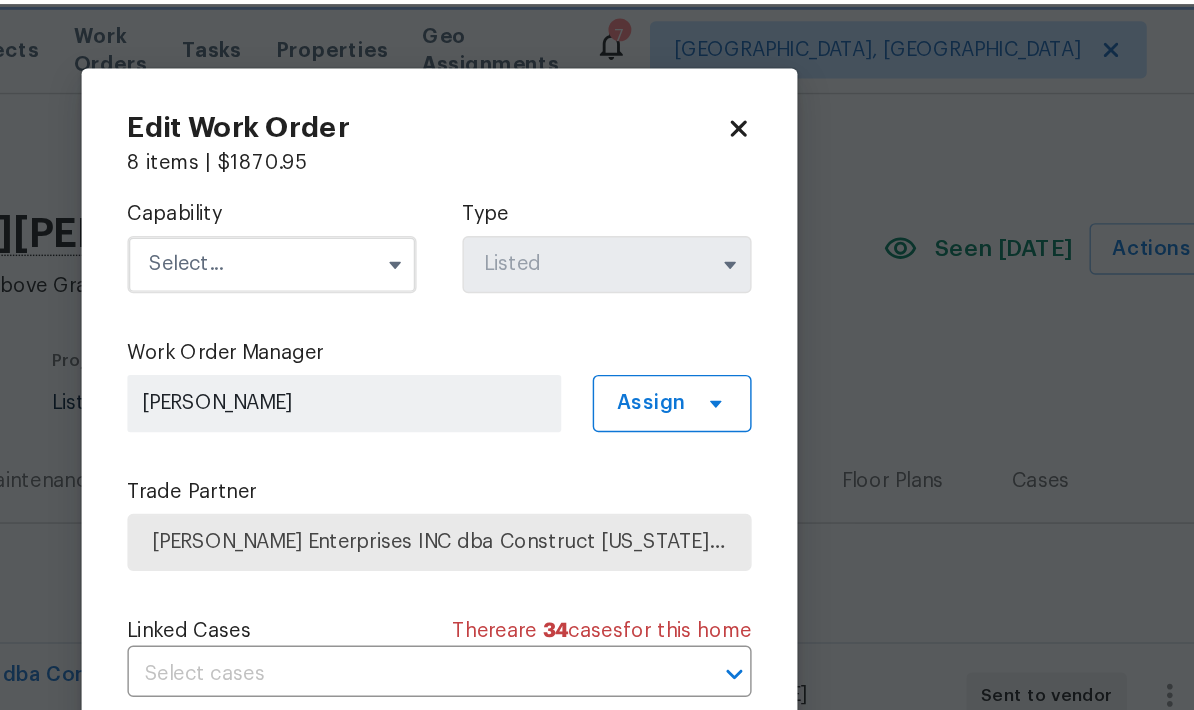 scroll, scrollTop: 0, scrollLeft: 0, axis: both 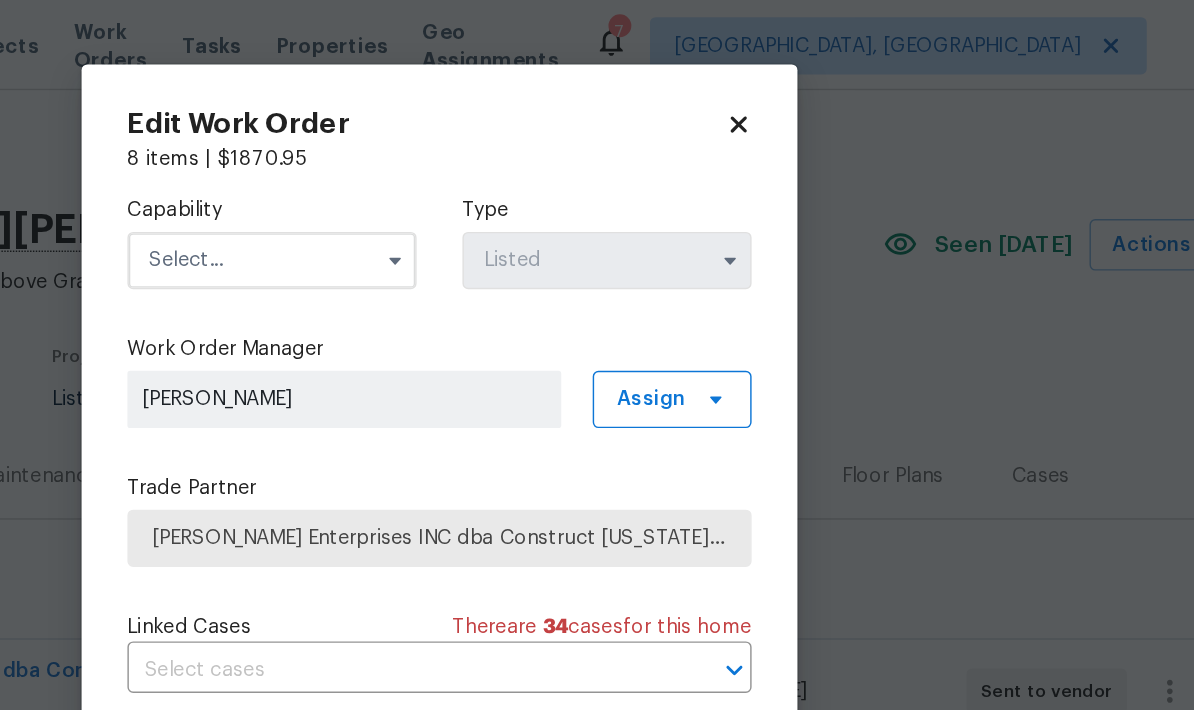 click at bounding box center (480, 182) 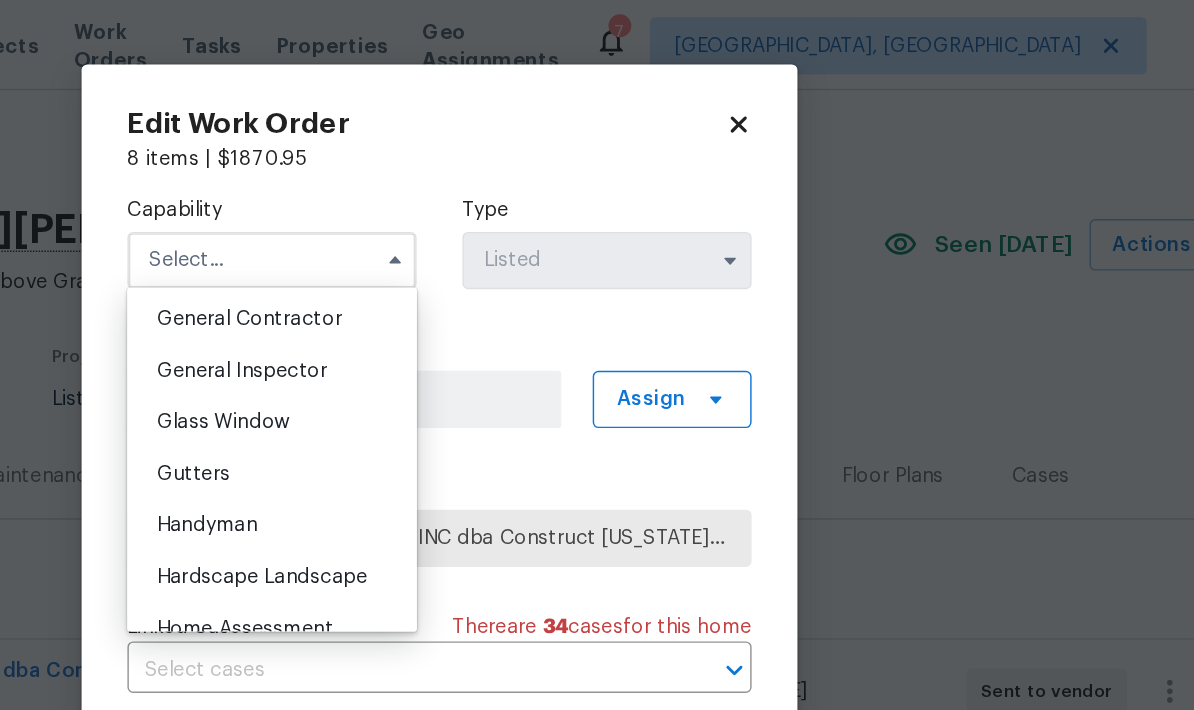 scroll, scrollTop: 954, scrollLeft: 0, axis: vertical 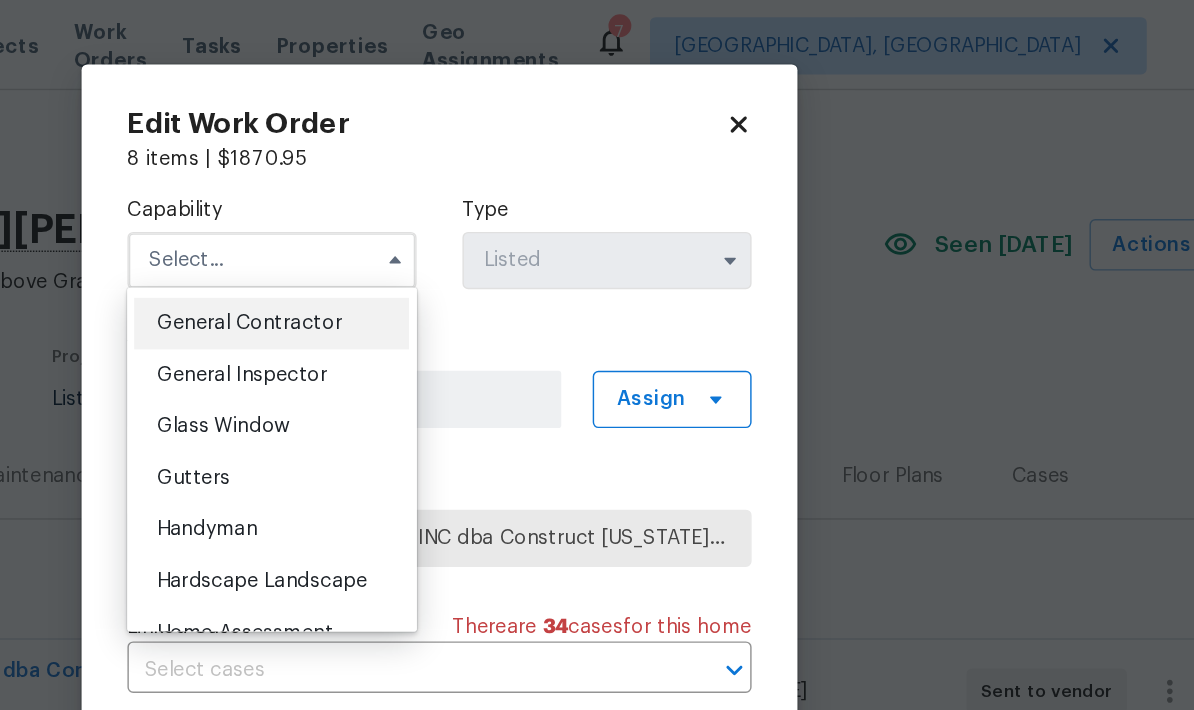 click on "General Contractor" at bounding box center (464, 226) 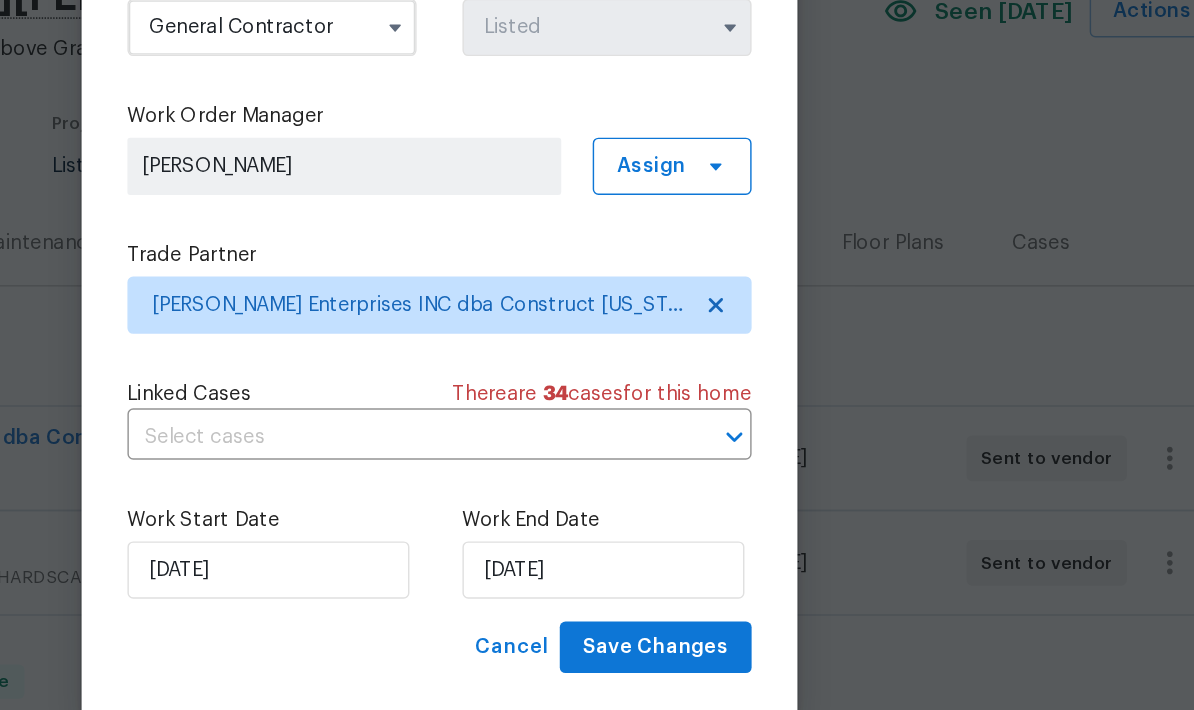 scroll, scrollTop: 80, scrollLeft: 0, axis: vertical 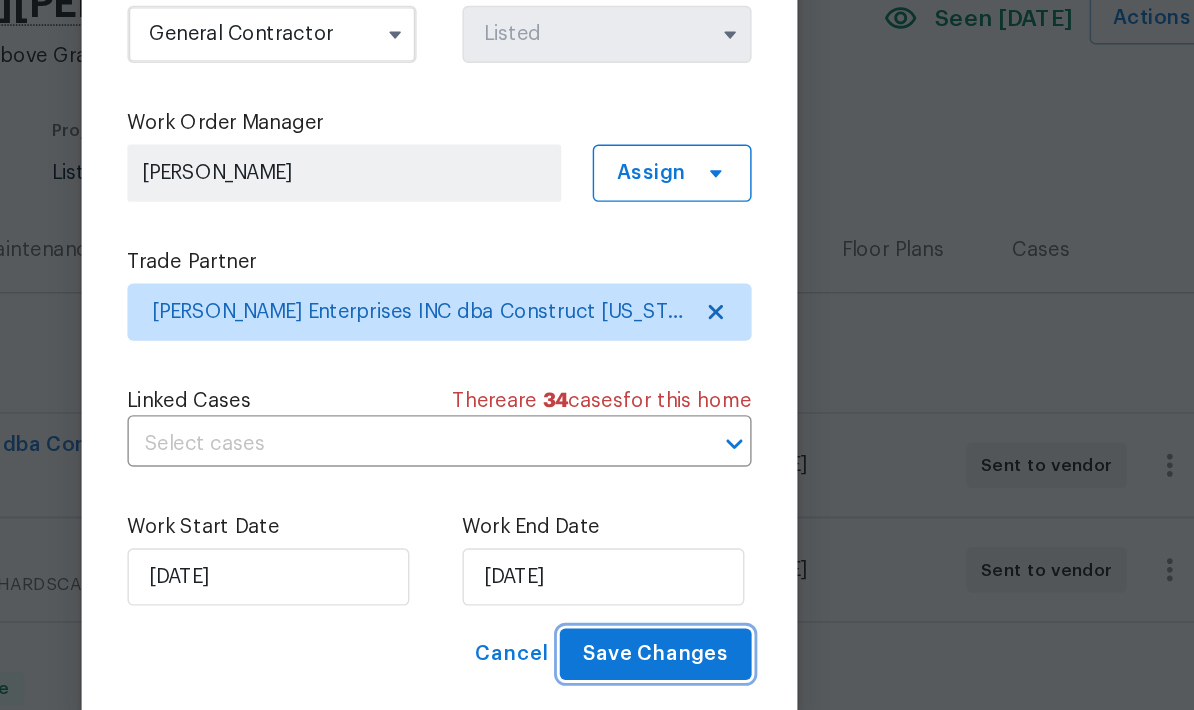 click on "Save Changes" at bounding box center (748, 615) 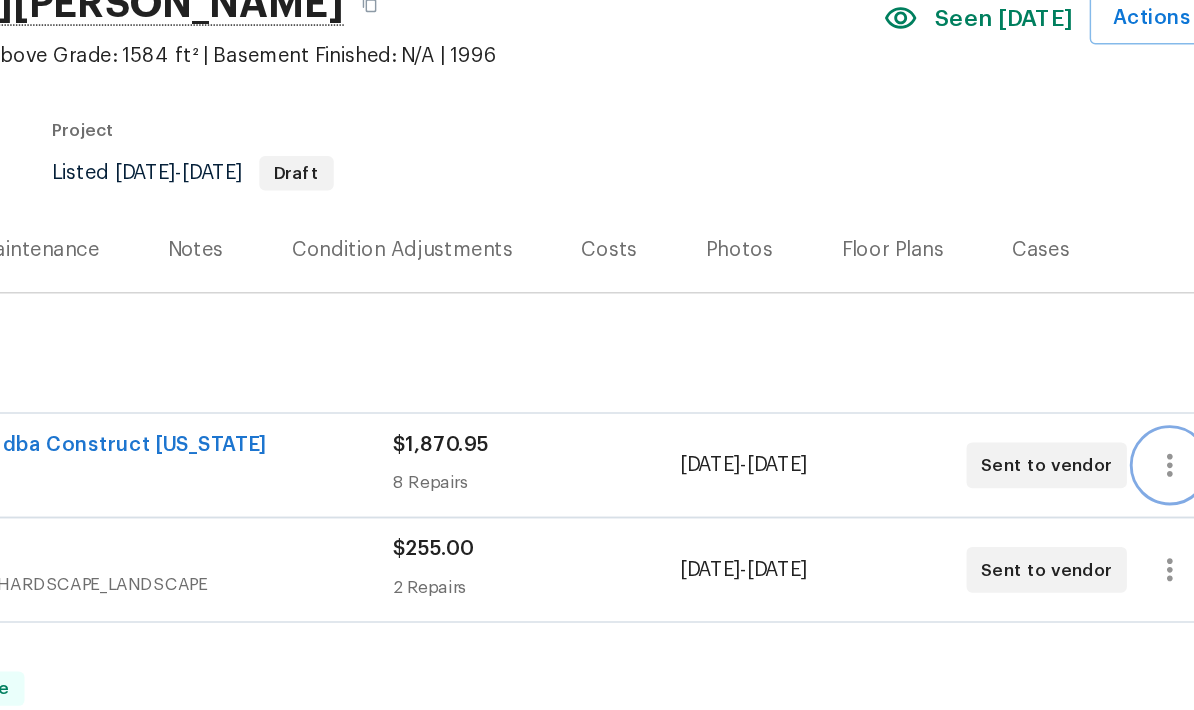 click 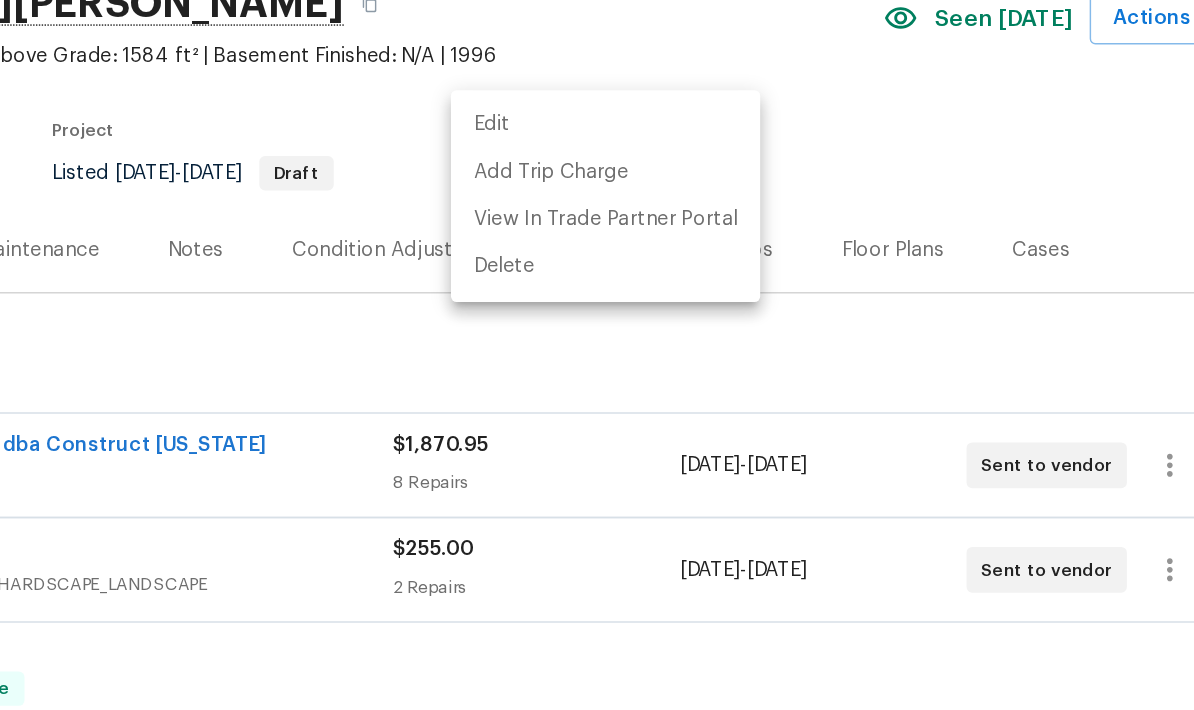 click at bounding box center [597, 355] 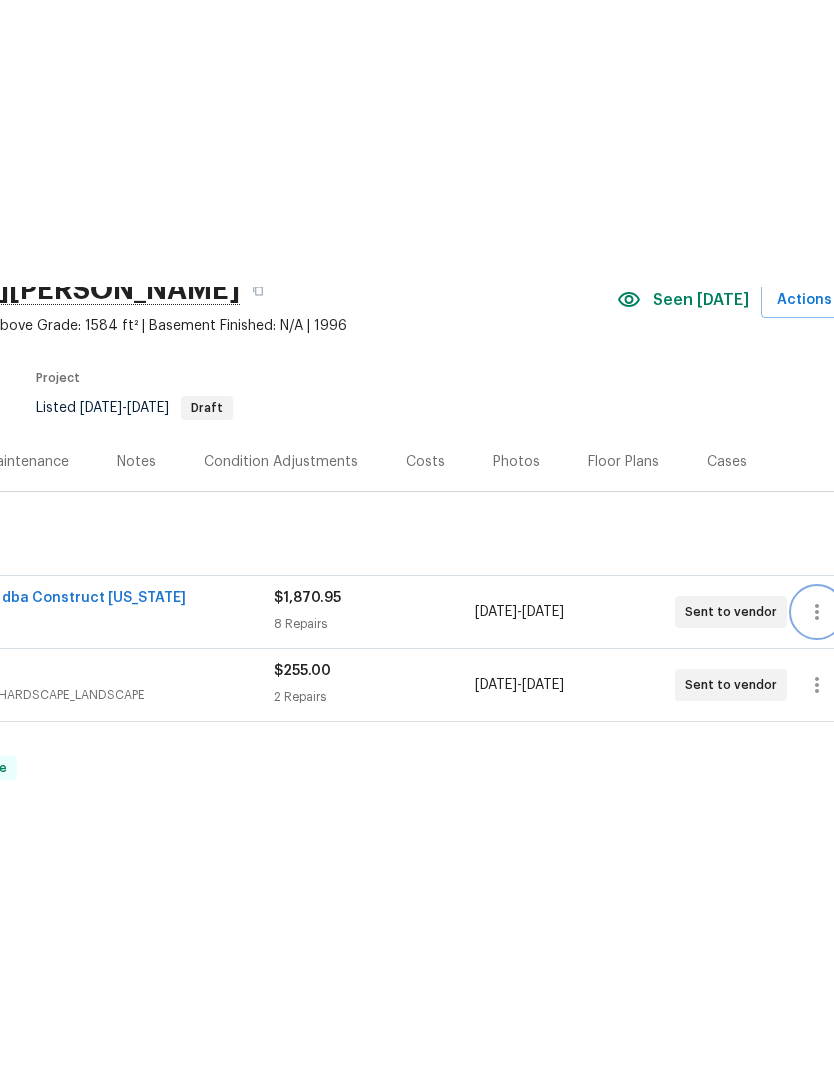 scroll, scrollTop: 42, scrollLeft: 0, axis: vertical 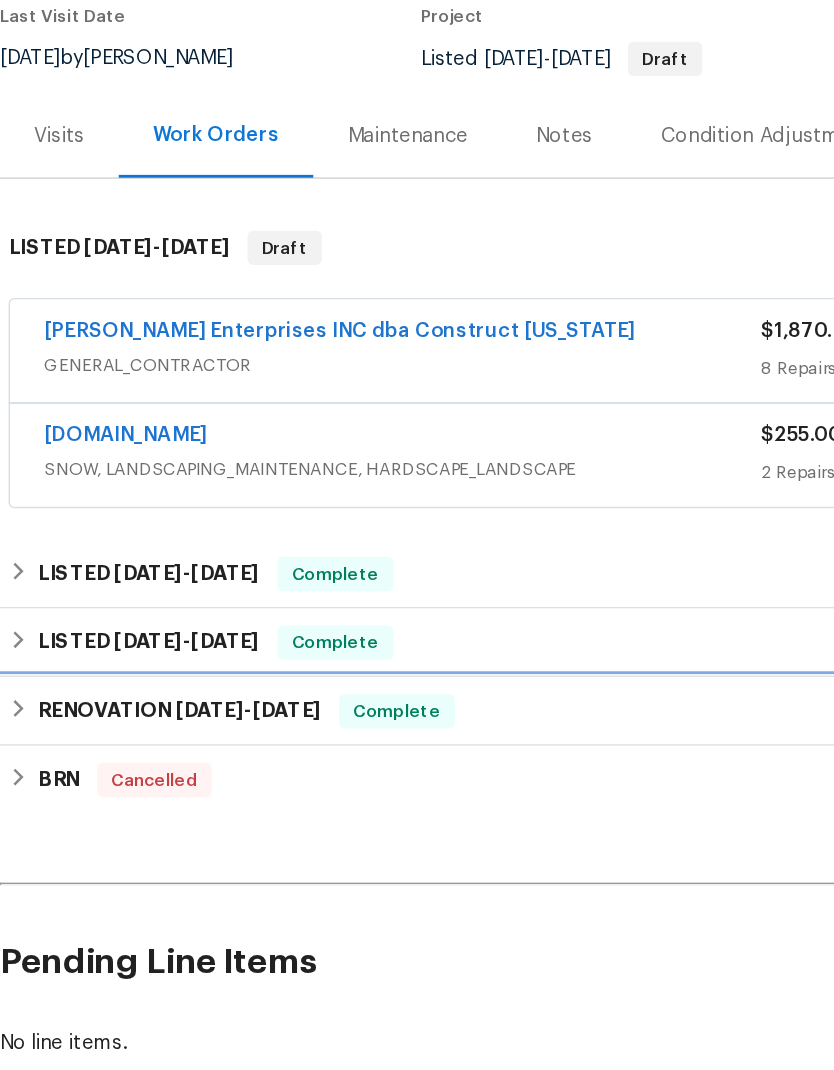 click on "RENOVATION   12/26/24  -  2/12/25 Complete" at bounding box center [565, 735] 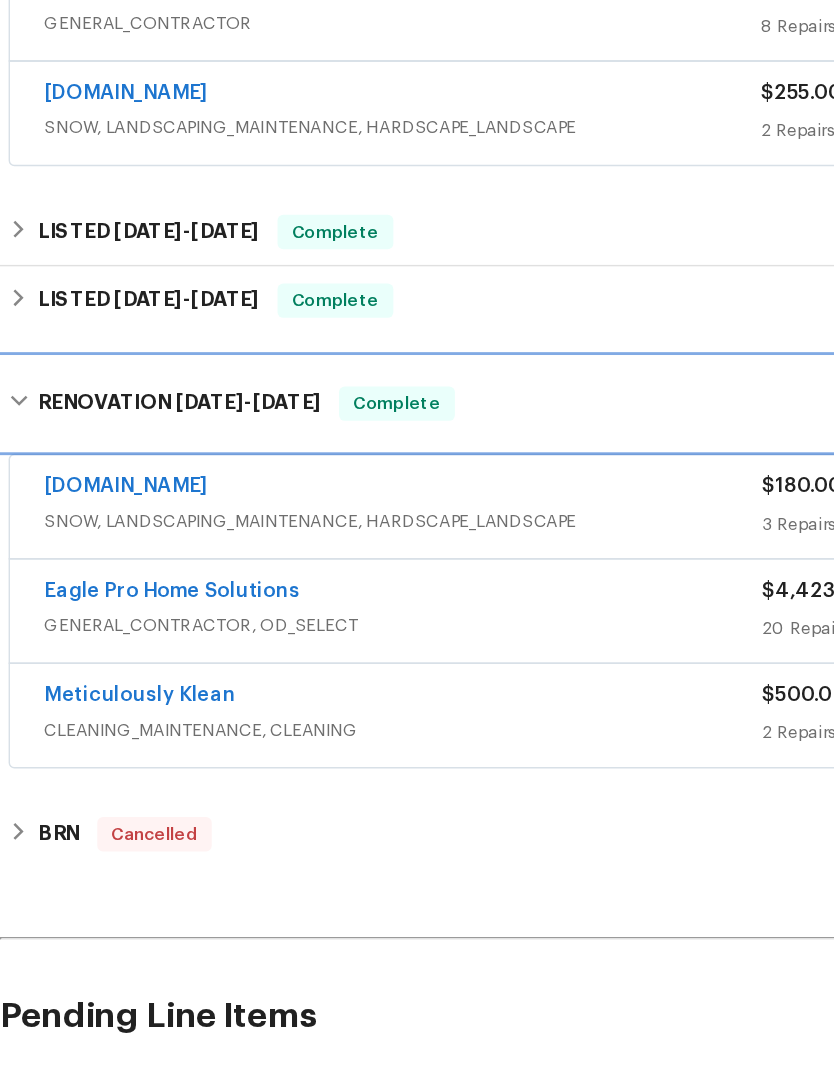 scroll, scrollTop: 239, scrollLeft: 0, axis: vertical 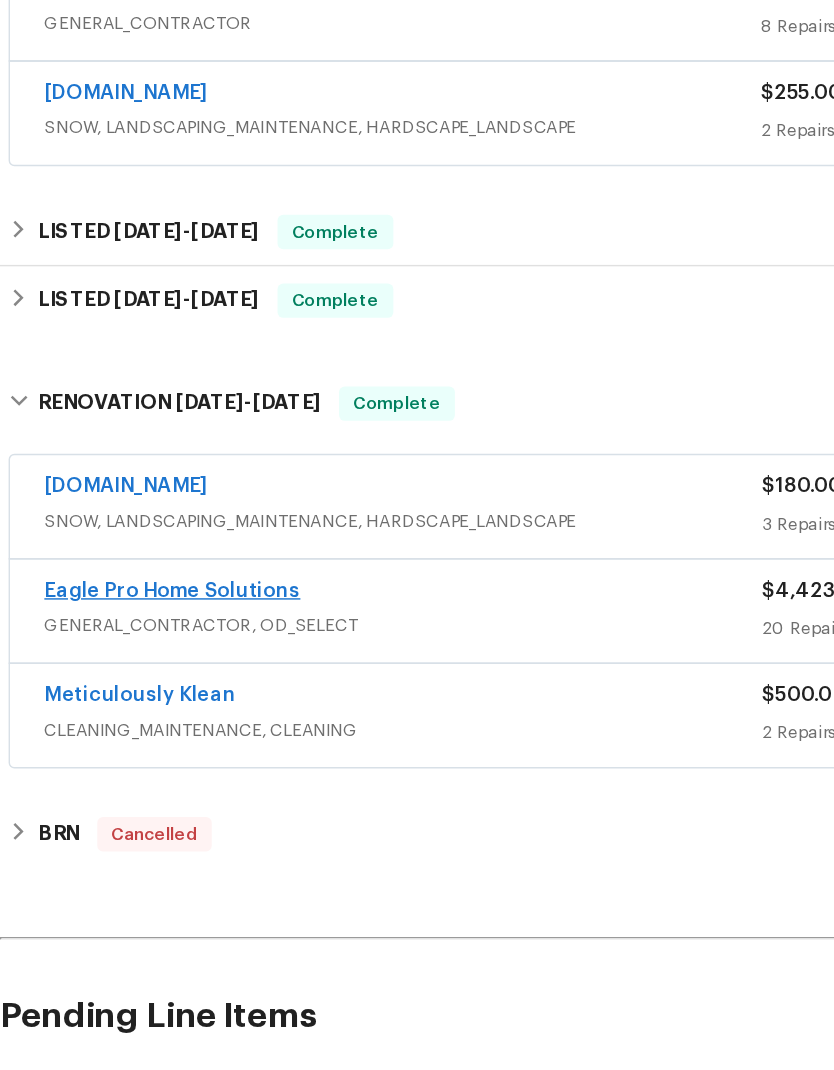 click on "Eagle Pro Home Solutions" at bounding box center [120, 651] 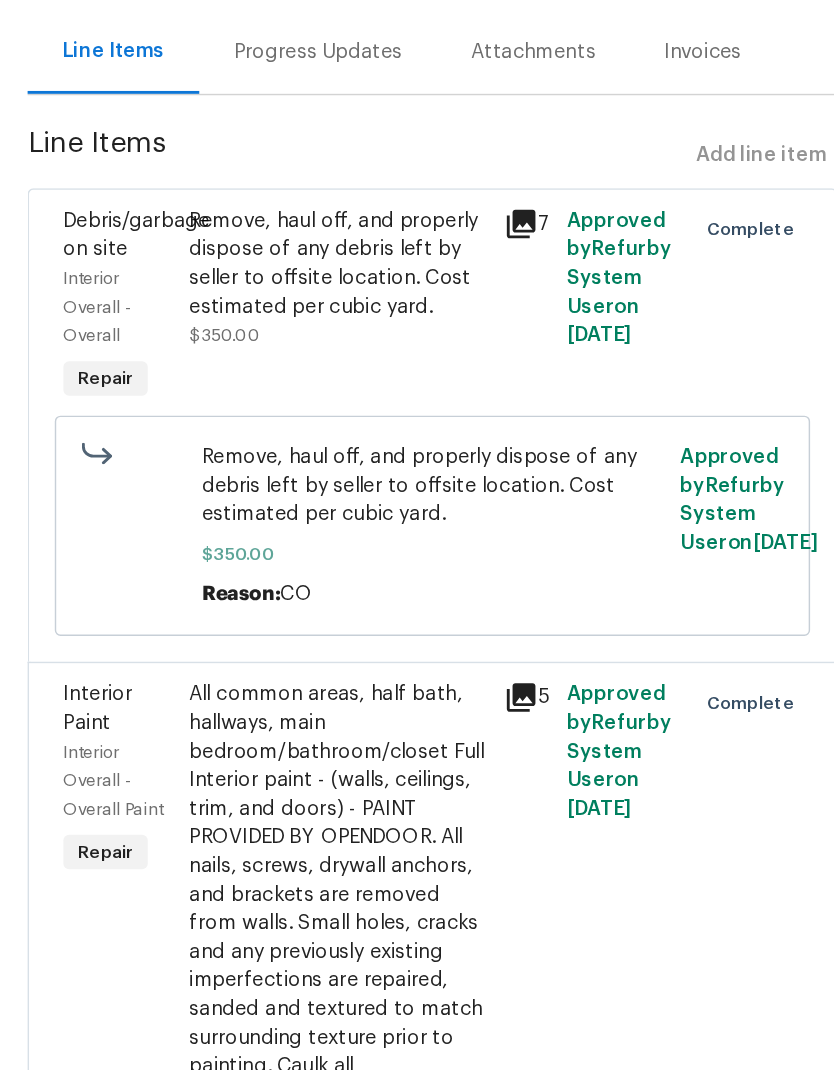 scroll, scrollTop: 80, scrollLeft: 0, axis: vertical 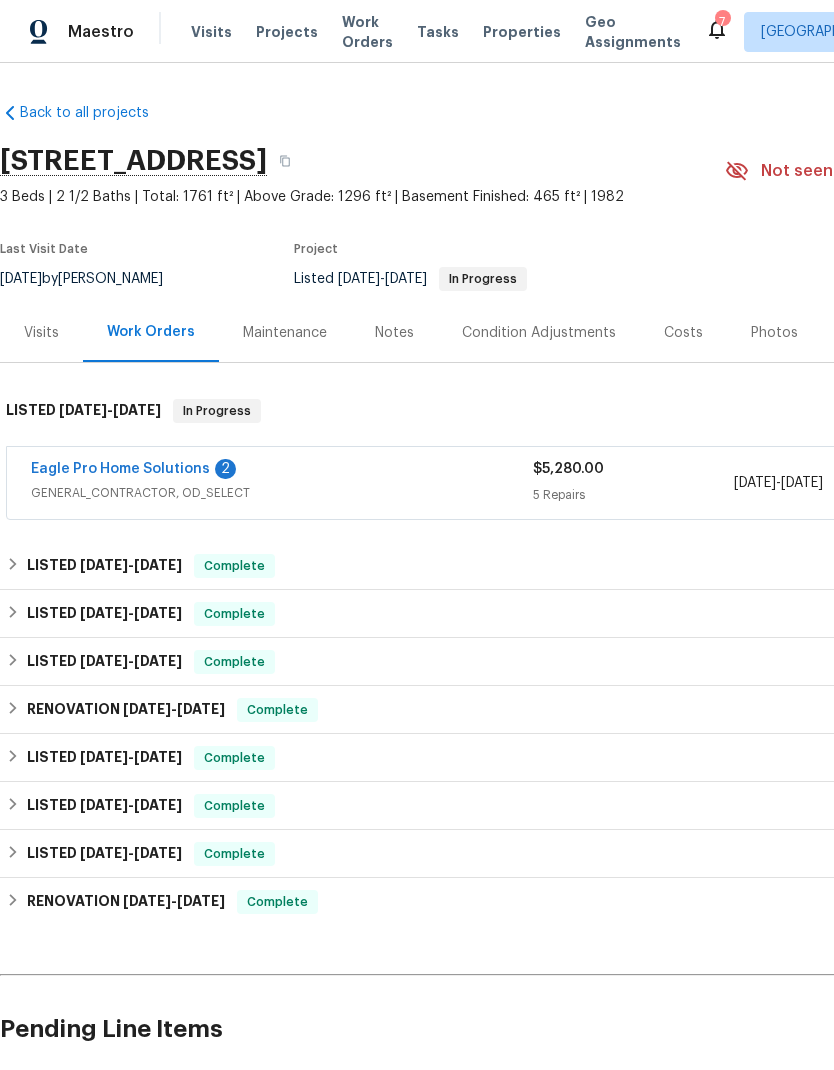 click on "Visits" at bounding box center [41, 332] 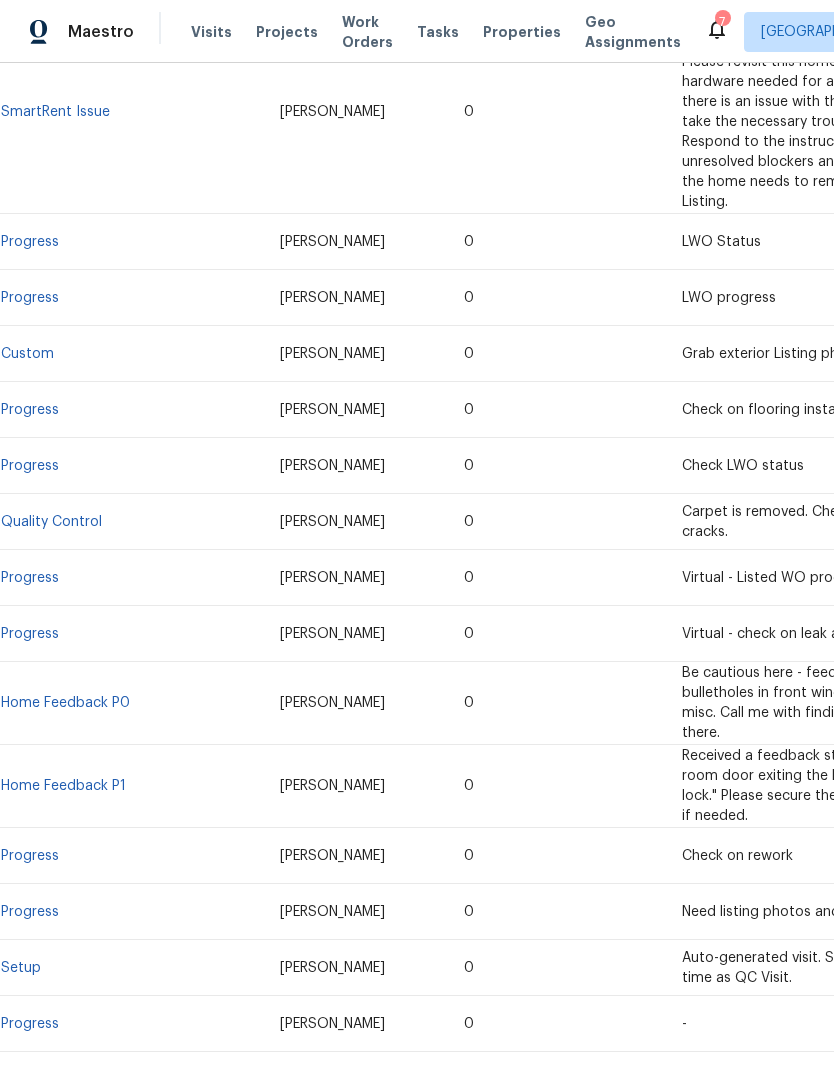 scroll, scrollTop: 2071, scrollLeft: -14, axis: both 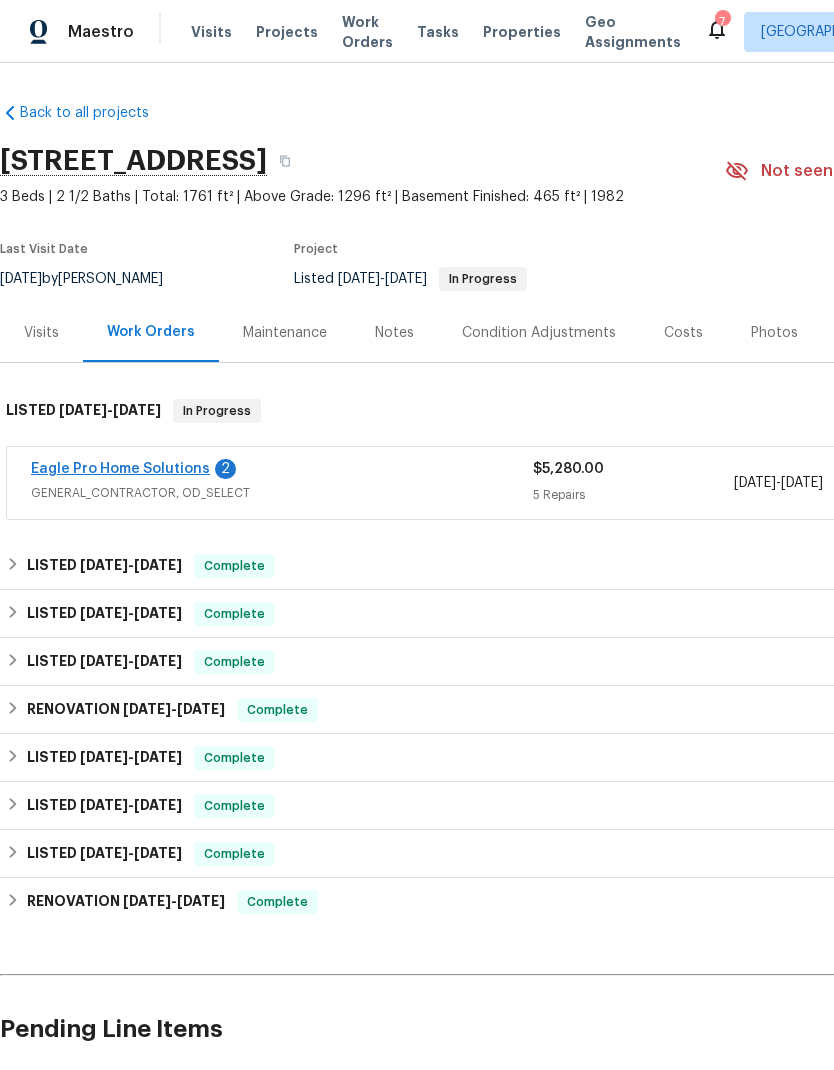 click on "Eagle Pro Home Solutions" at bounding box center (120, 469) 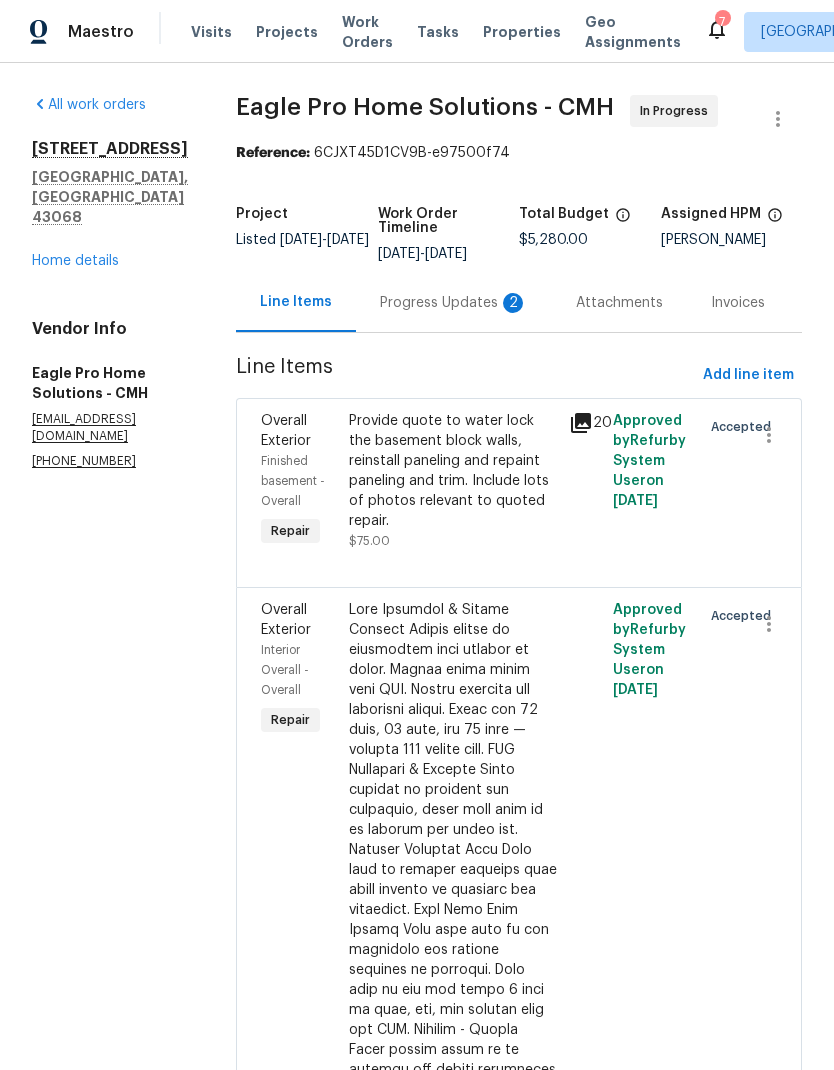 click on "Progress Updates 2" at bounding box center (454, 303) 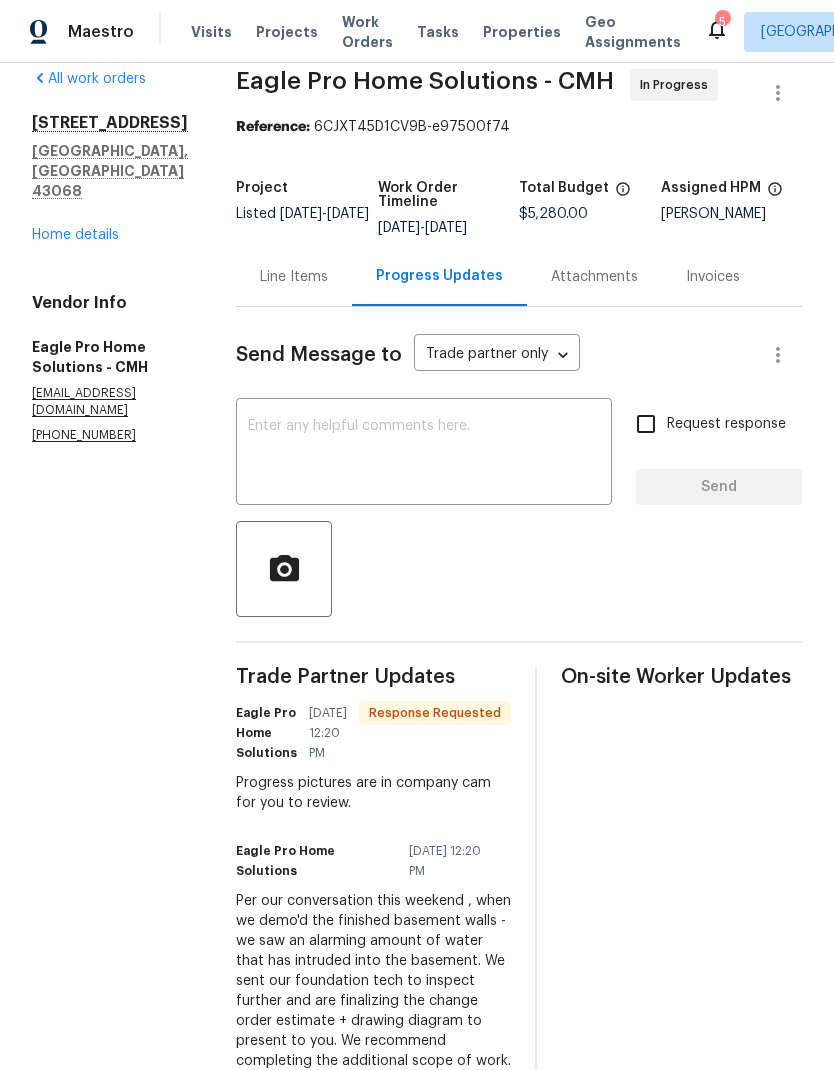 scroll, scrollTop: 36, scrollLeft: 0, axis: vertical 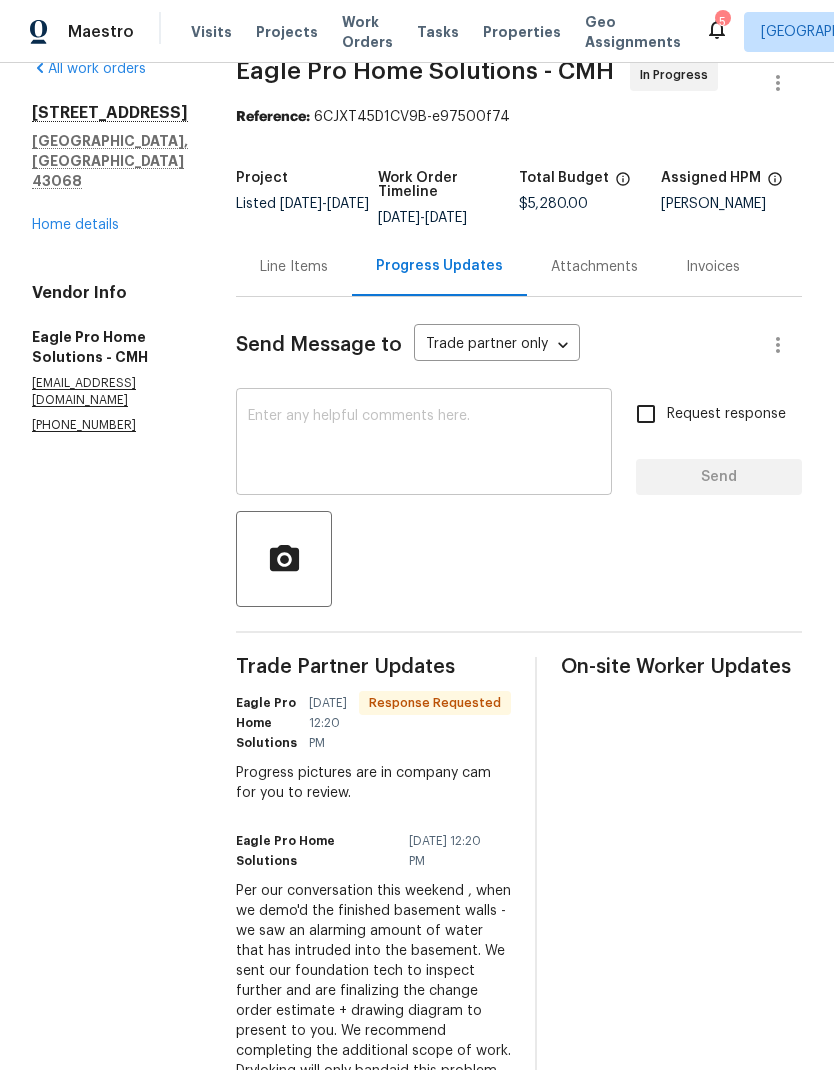 click at bounding box center (424, 444) 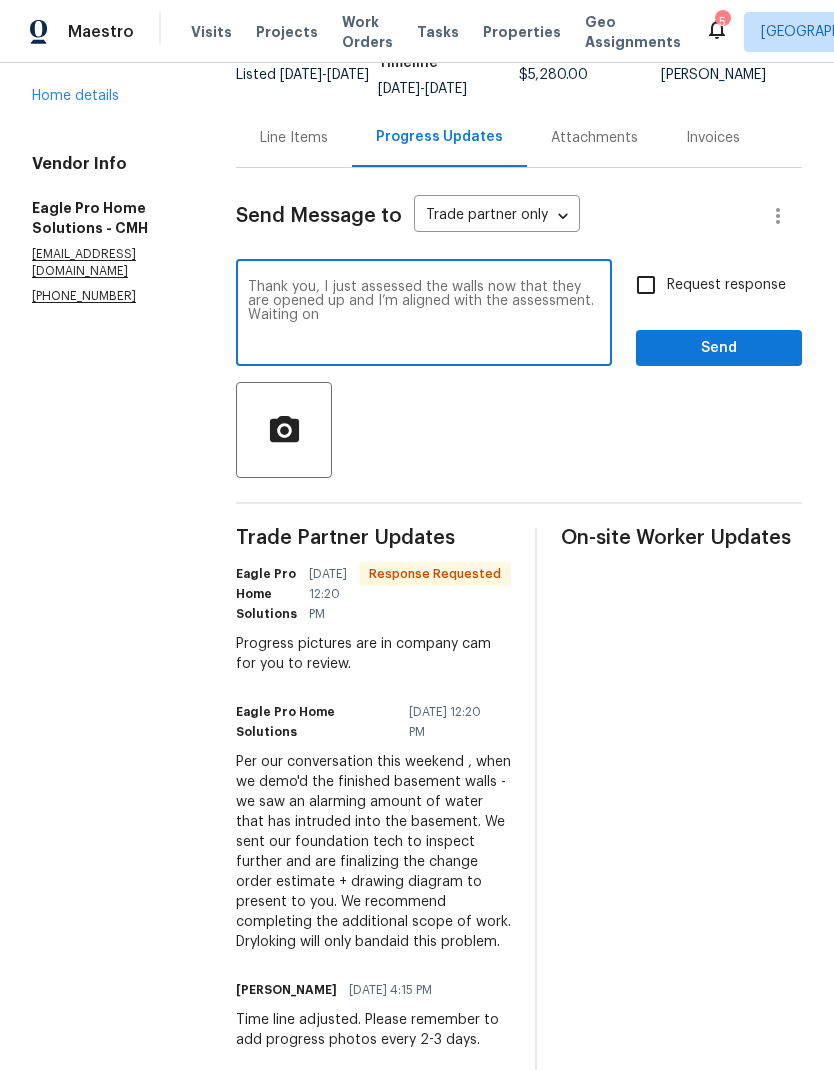 scroll, scrollTop: 155, scrollLeft: 0, axis: vertical 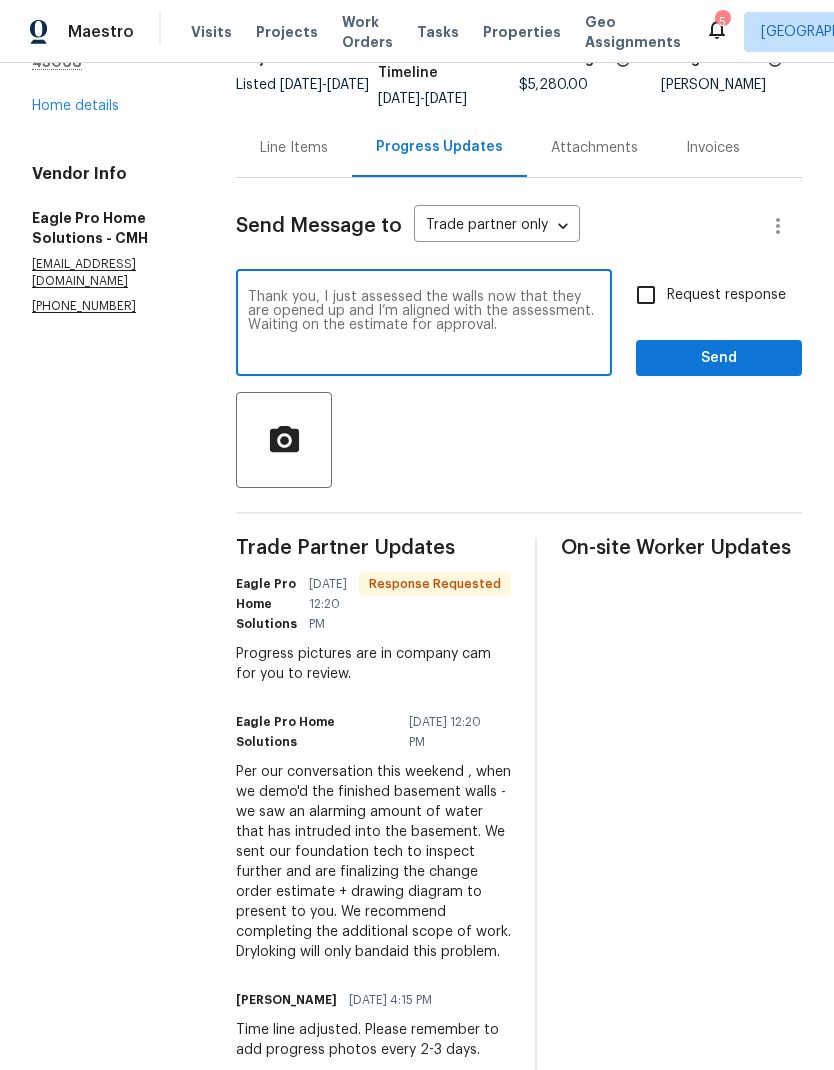 type on "Thank you, I just assessed the walls now that they are opened up and I’m aligned with the assessment. Waiting on the estimate for approval." 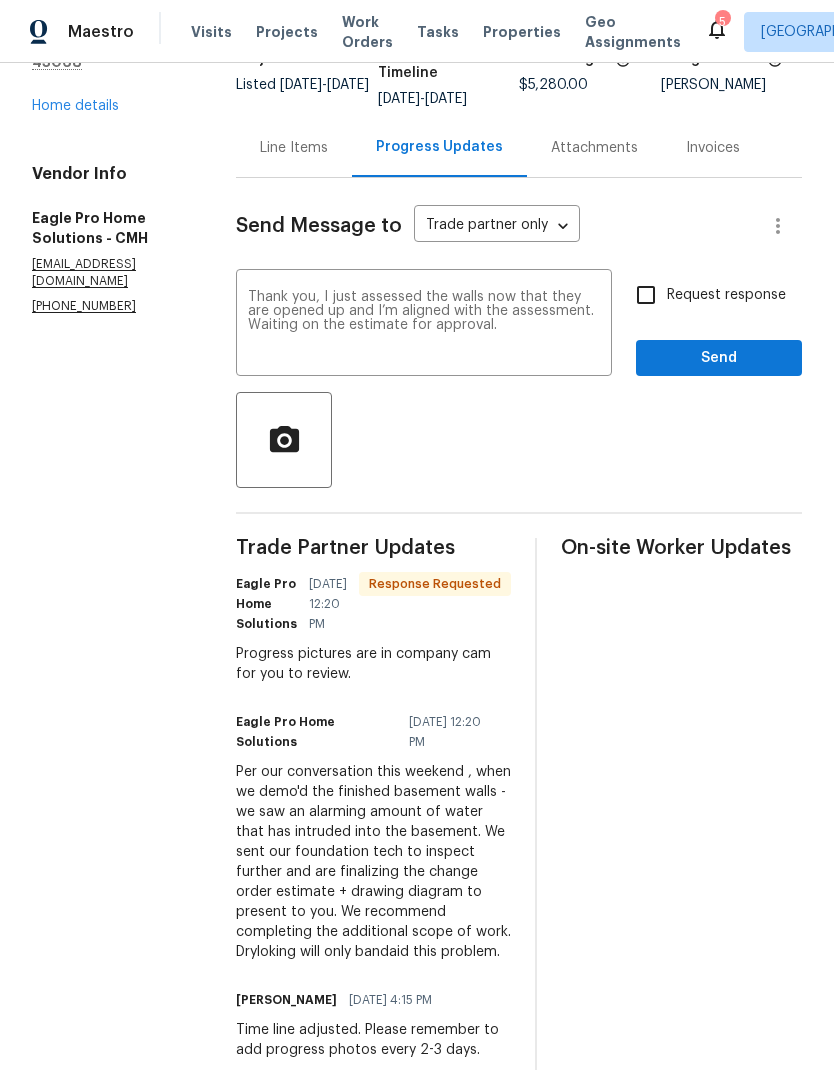 click on "Request response" at bounding box center (646, 295) 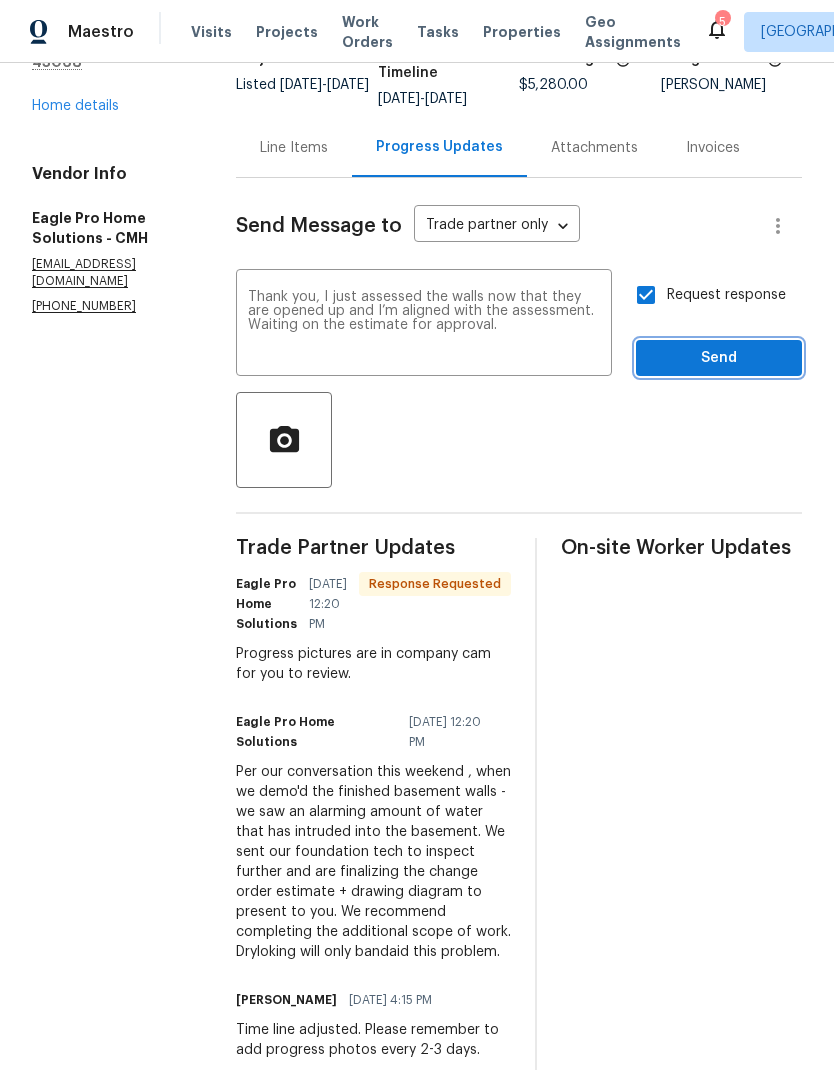click on "Send" at bounding box center [719, 358] 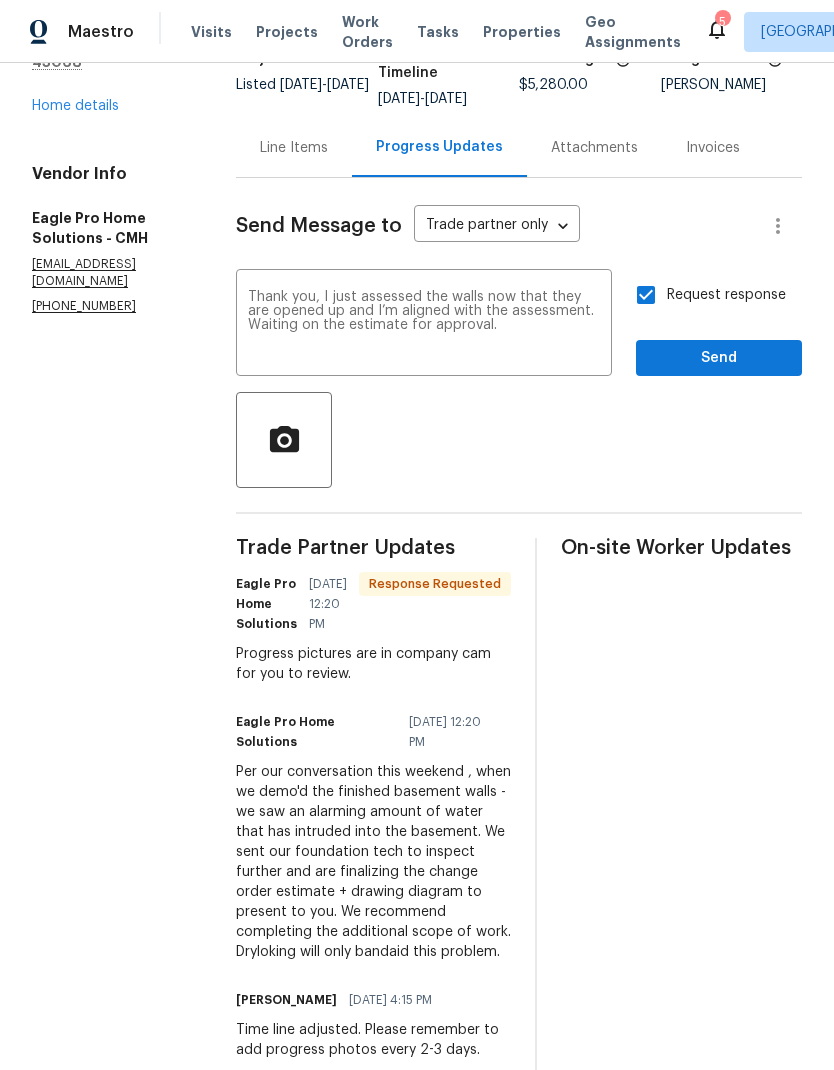 scroll, scrollTop: 0, scrollLeft: 0, axis: both 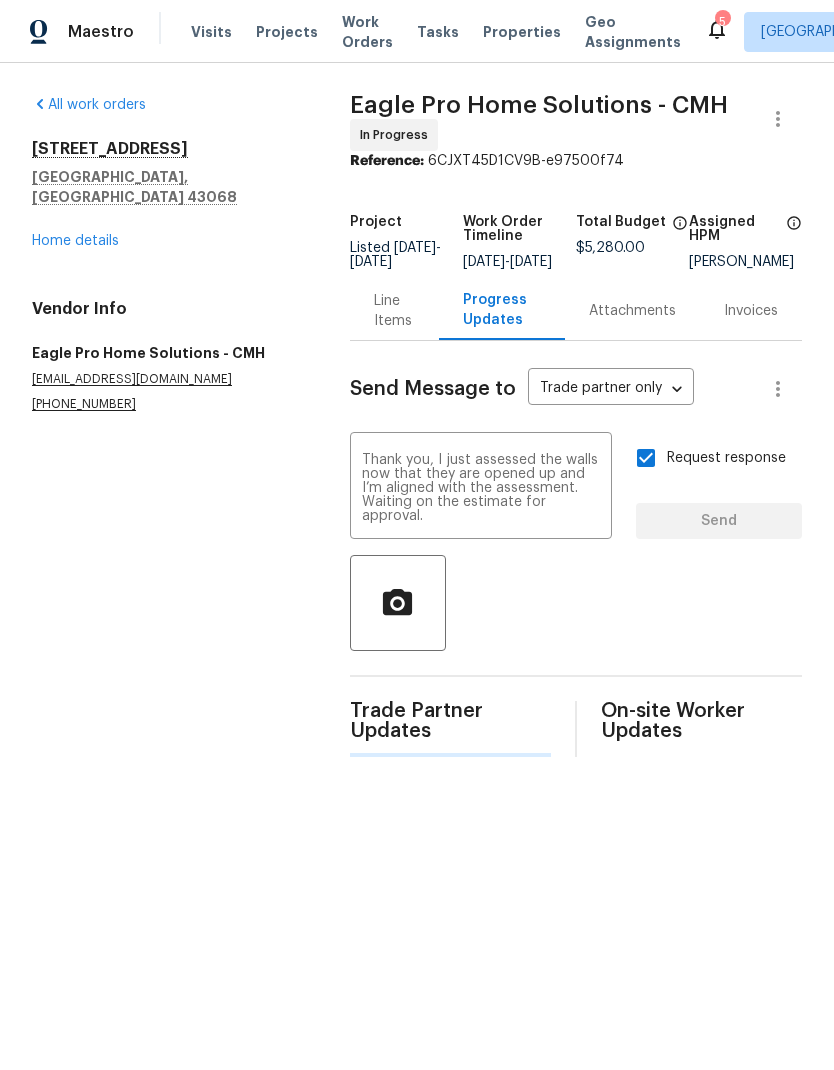 type 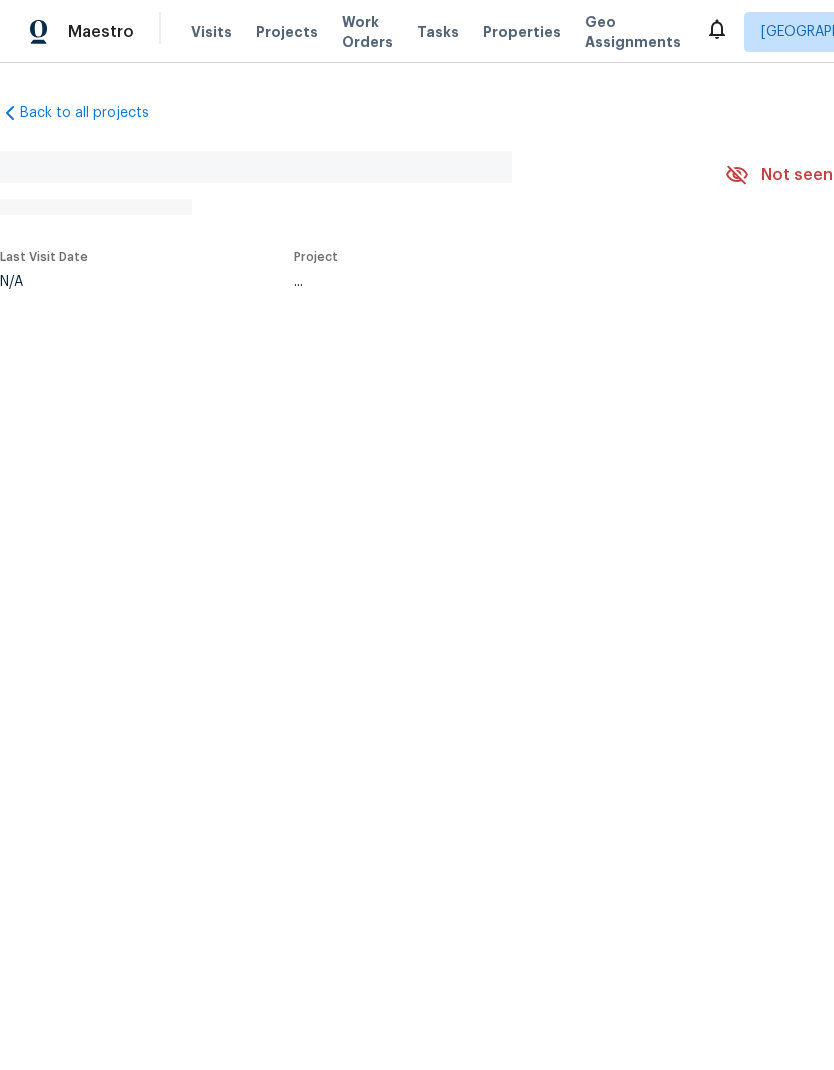 scroll, scrollTop: 0, scrollLeft: 0, axis: both 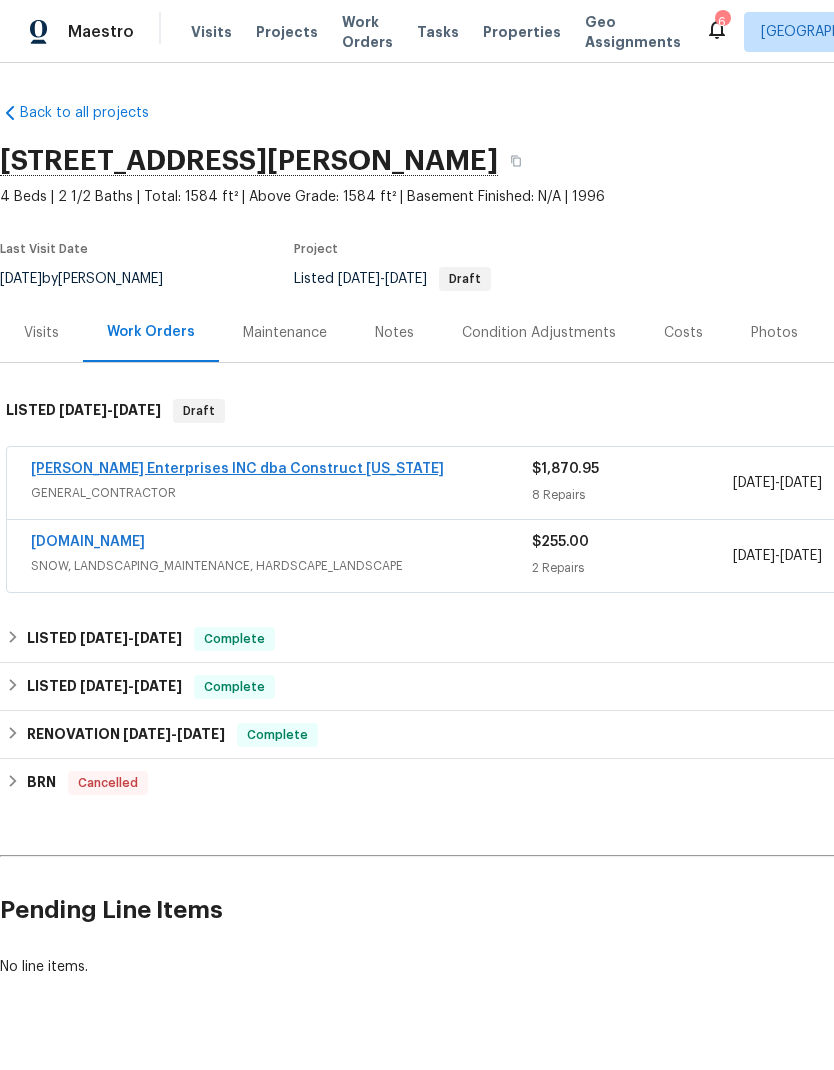 click on "[PERSON_NAME] Enterprises INC dba Construct [US_STATE]" at bounding box center (237, 469) 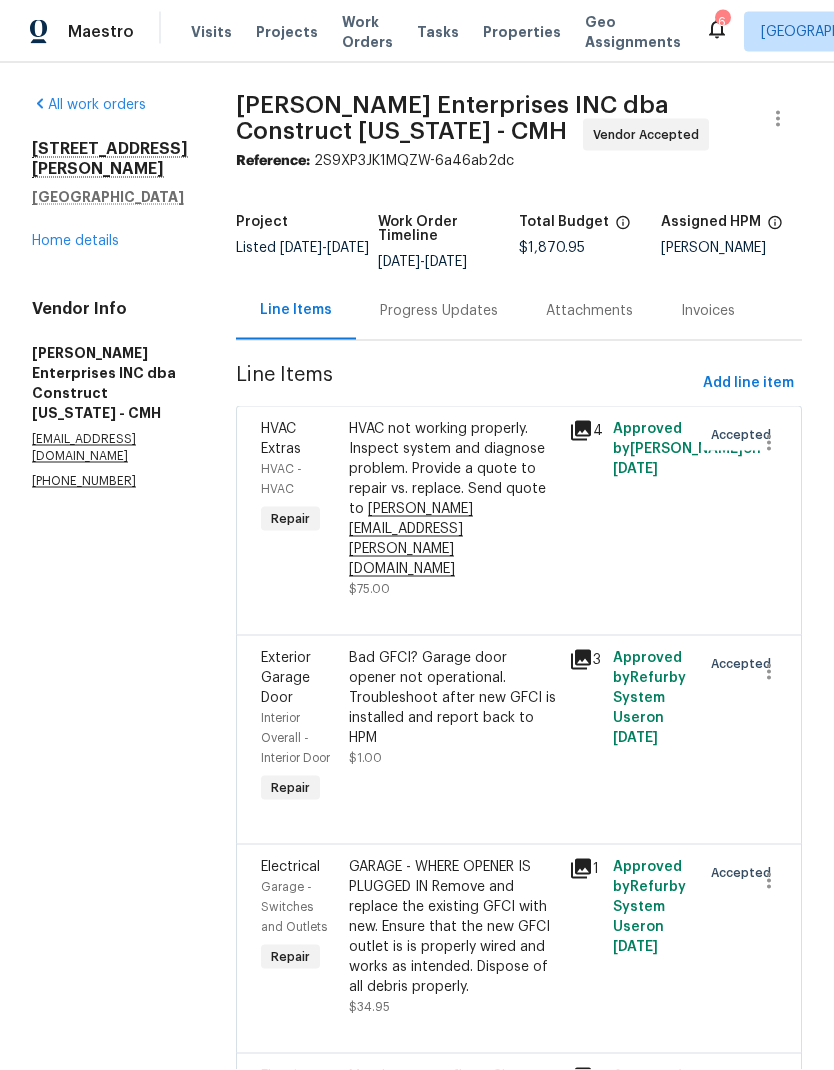 scroll, scrollTop: 80, scrollLeft: 0, axis: vertical 